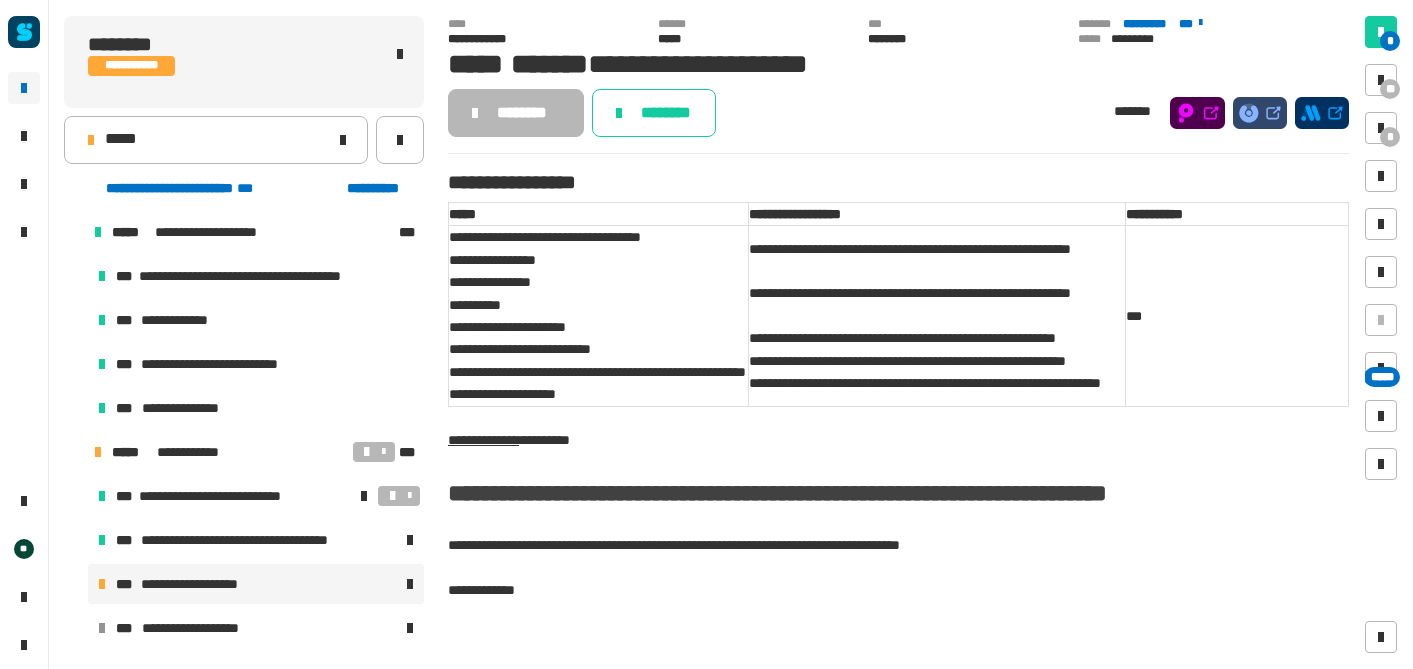 scroll, scrollTop: 0, scrollLeft: 0, axis: both 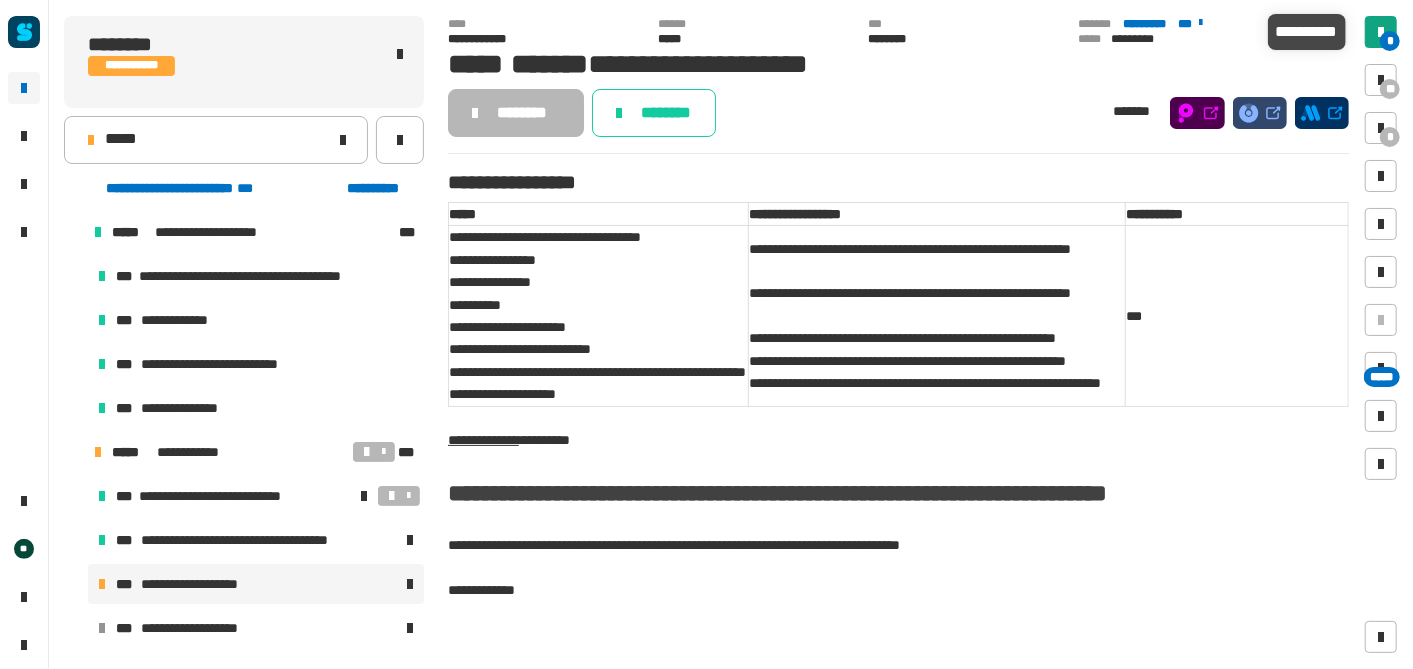 click at bounding box center [1381, 32] 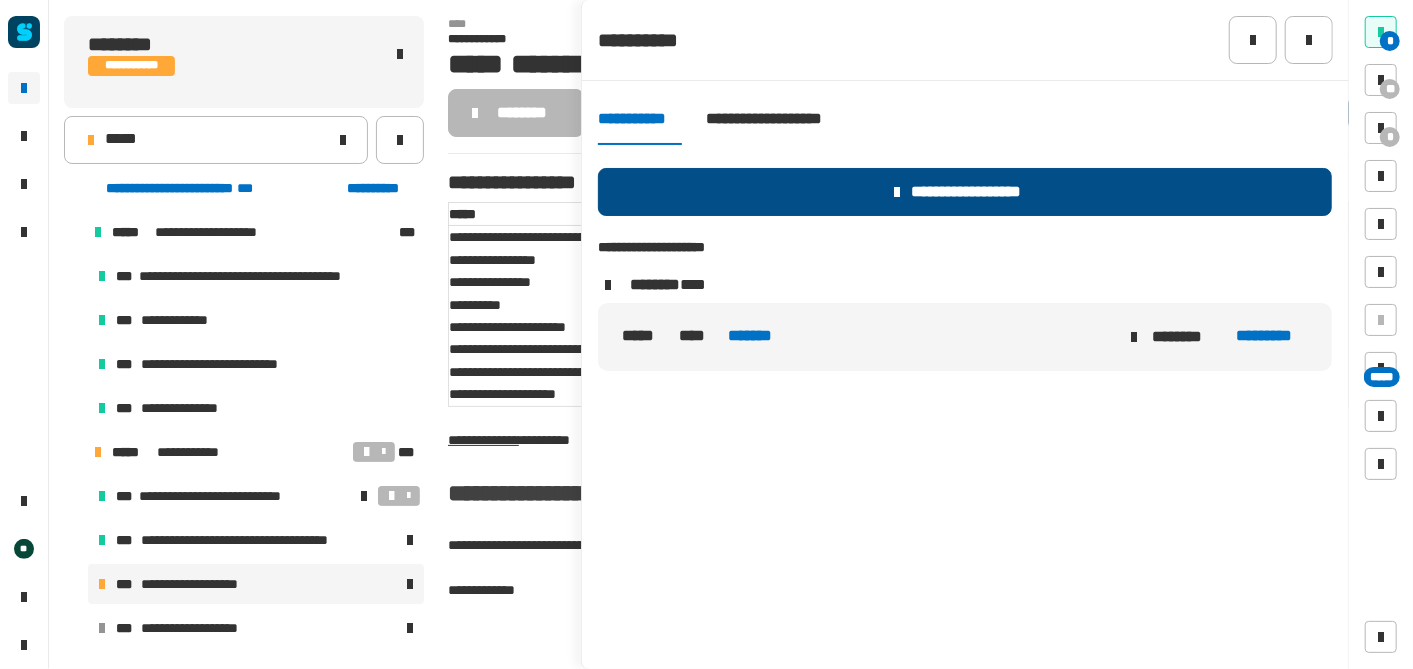 click on "**********" 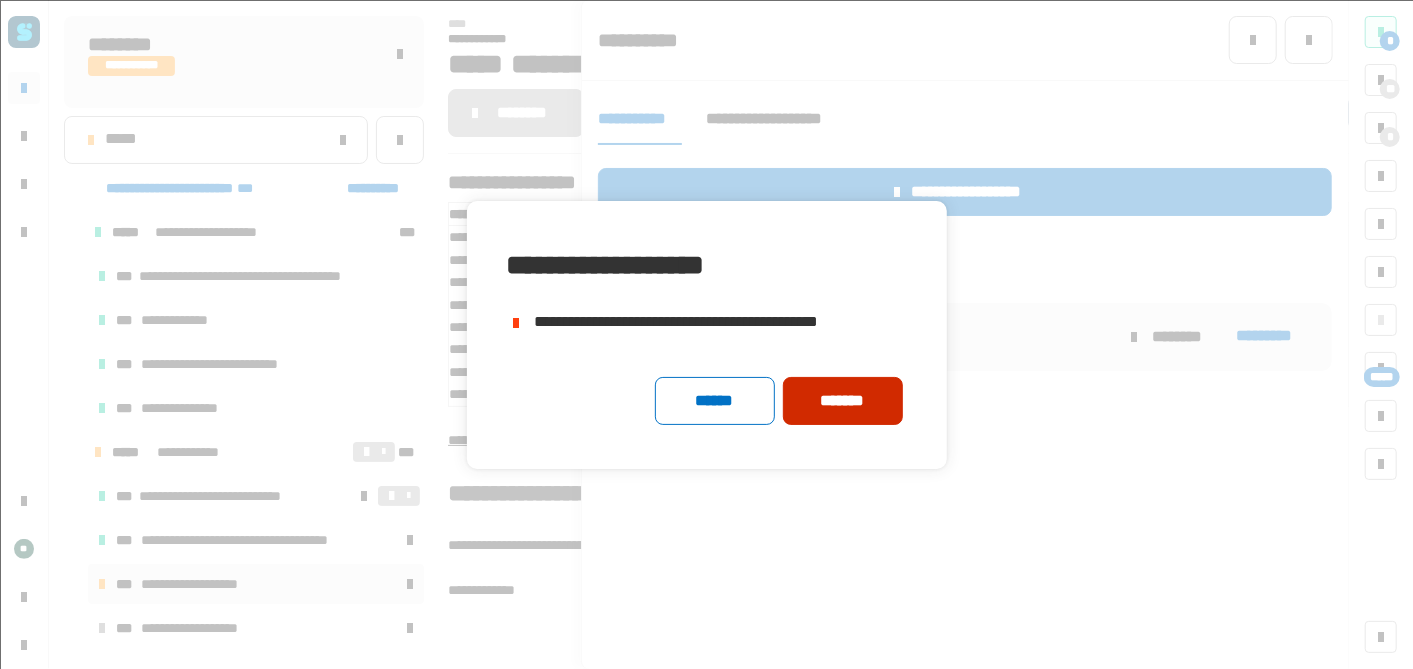 click on "*******" 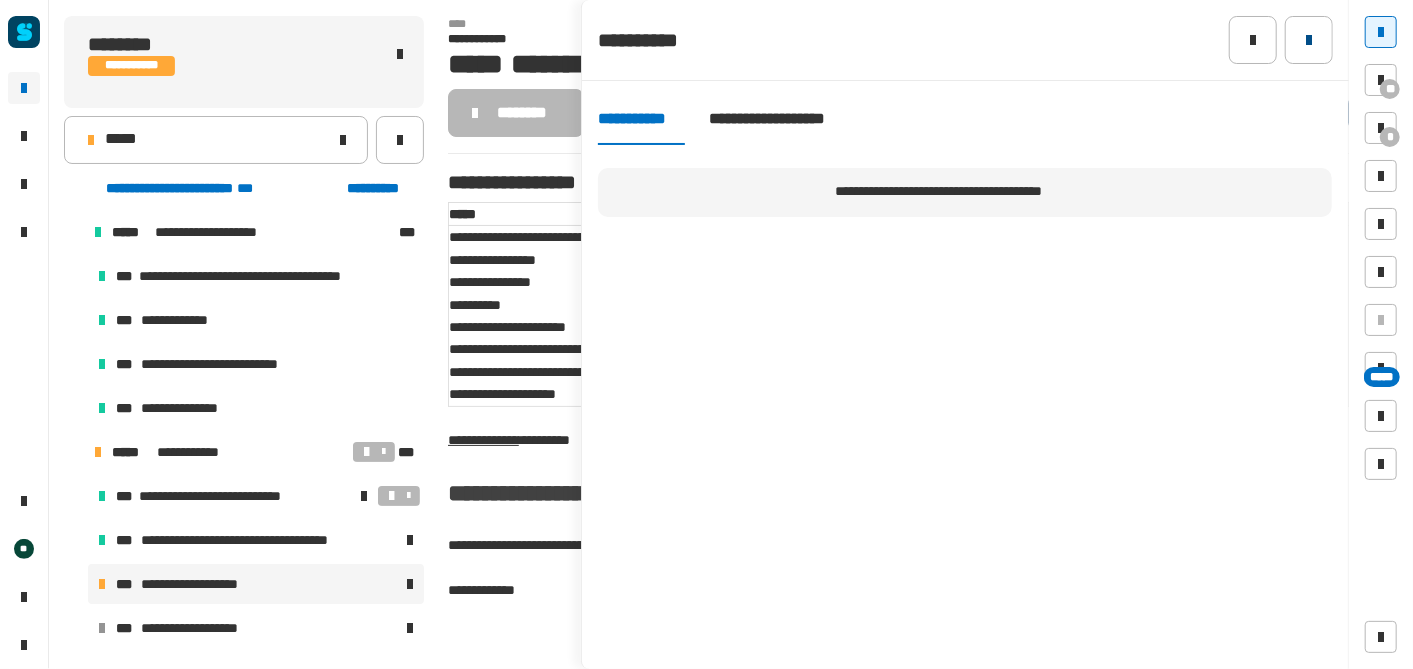 click 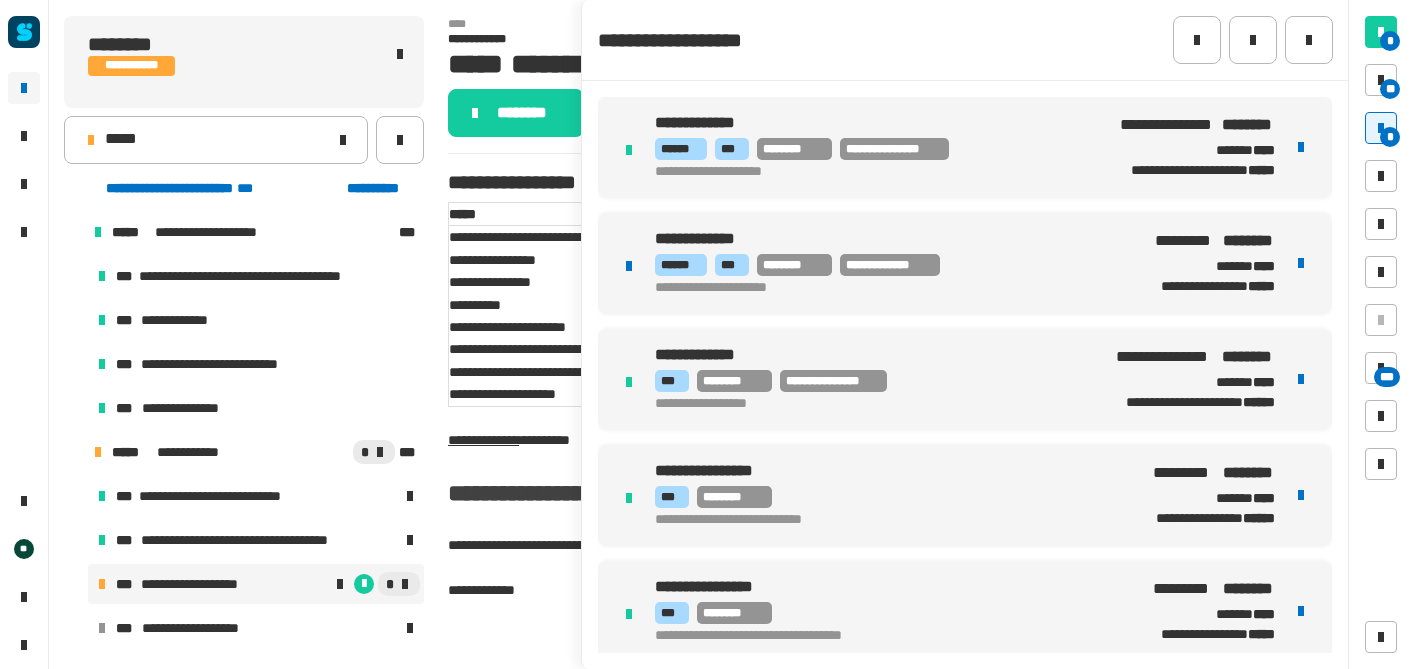 scroll, scrollTop: 0, scrollLeft: 0, axis: both 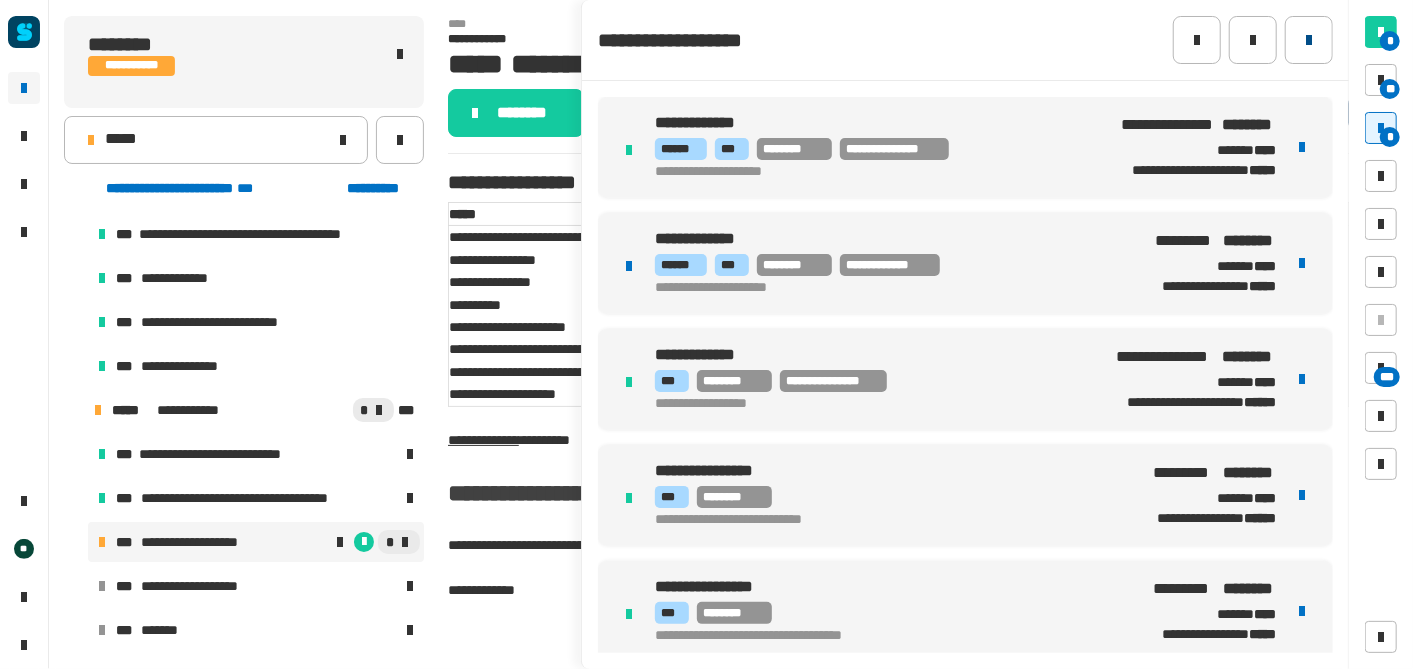 click 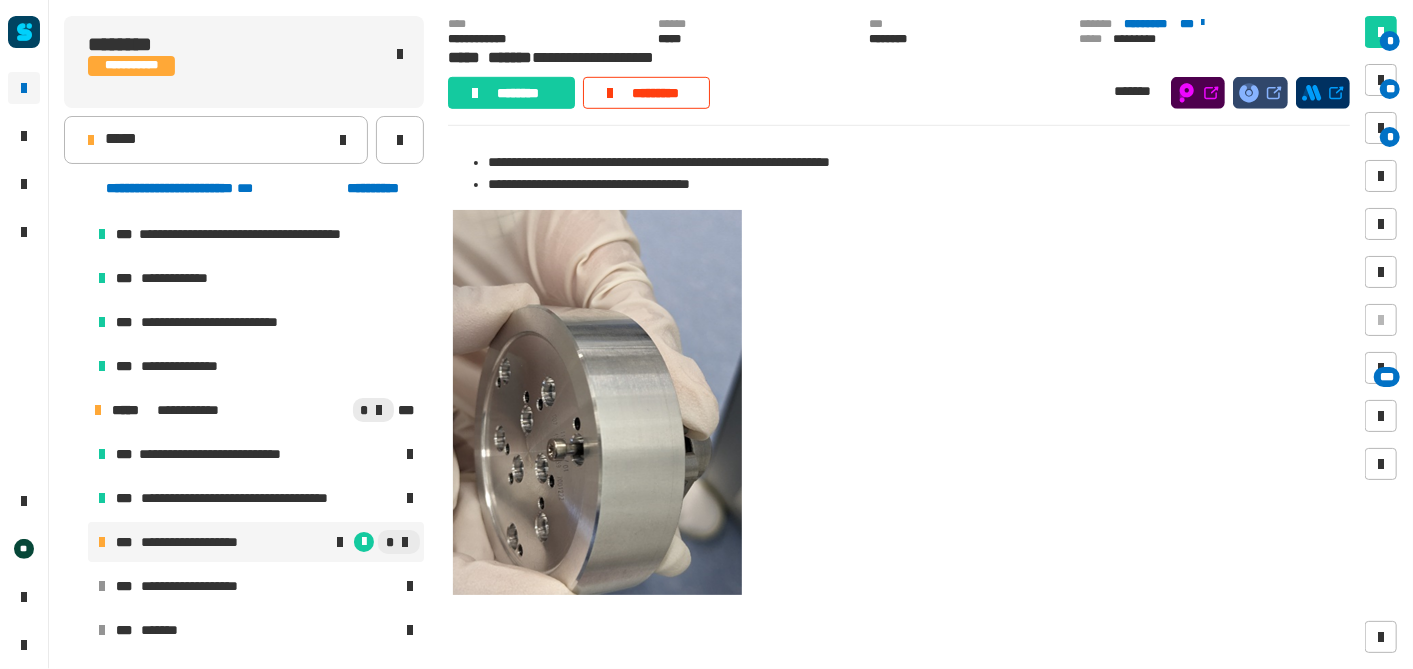 scroll, scrollTop: 0, scrollLeft: 0, axis: both 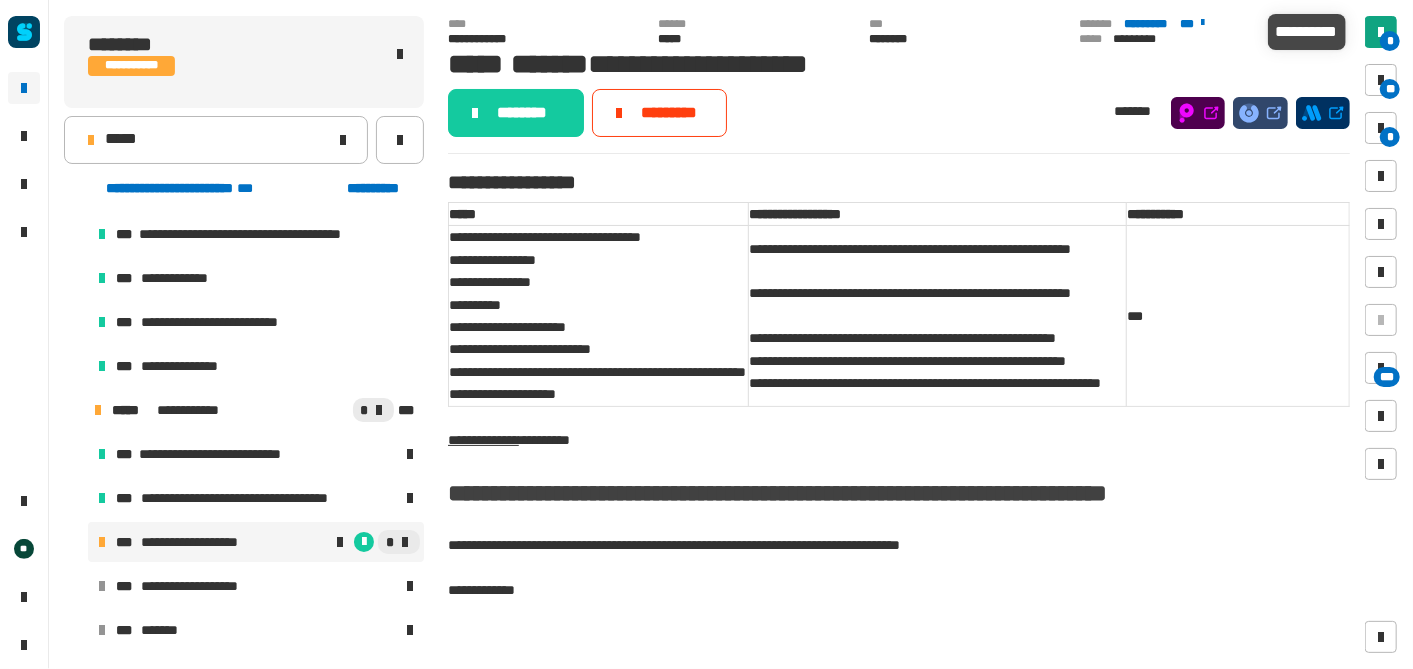 click on "*" at bounding box center (1390, 41) 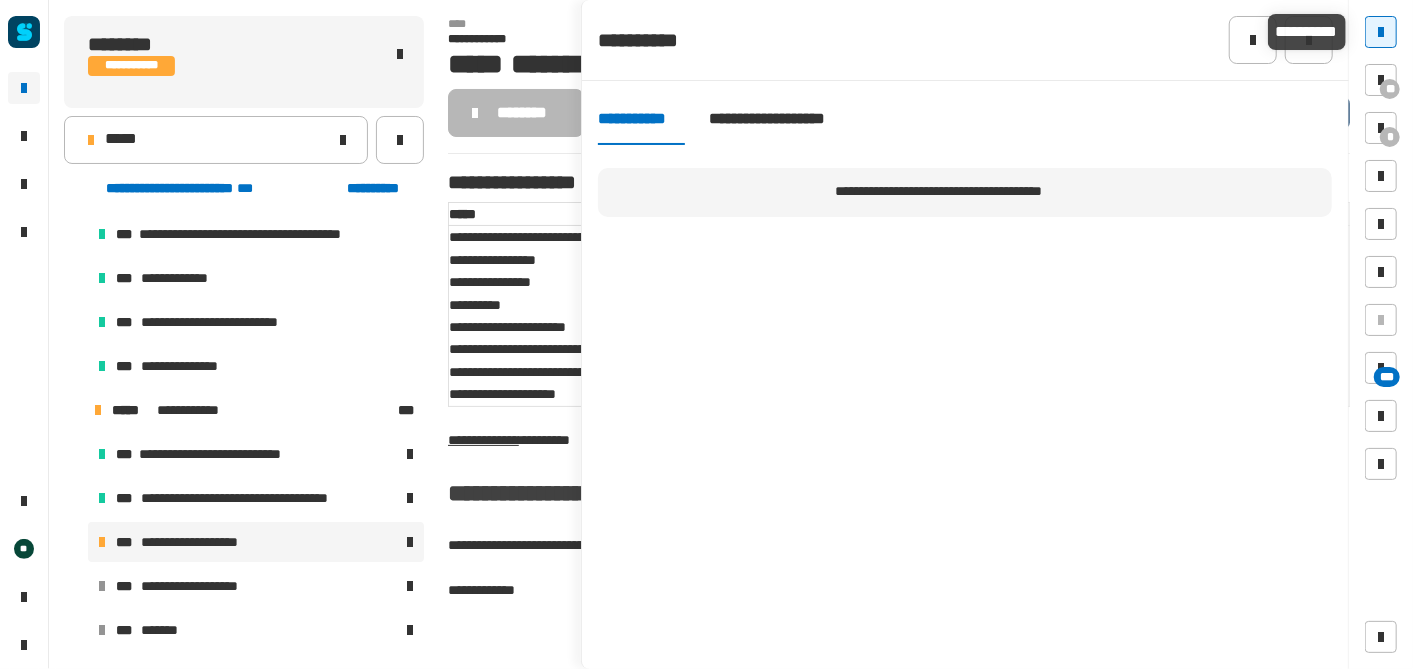 click at bounding box center (1381, 32) 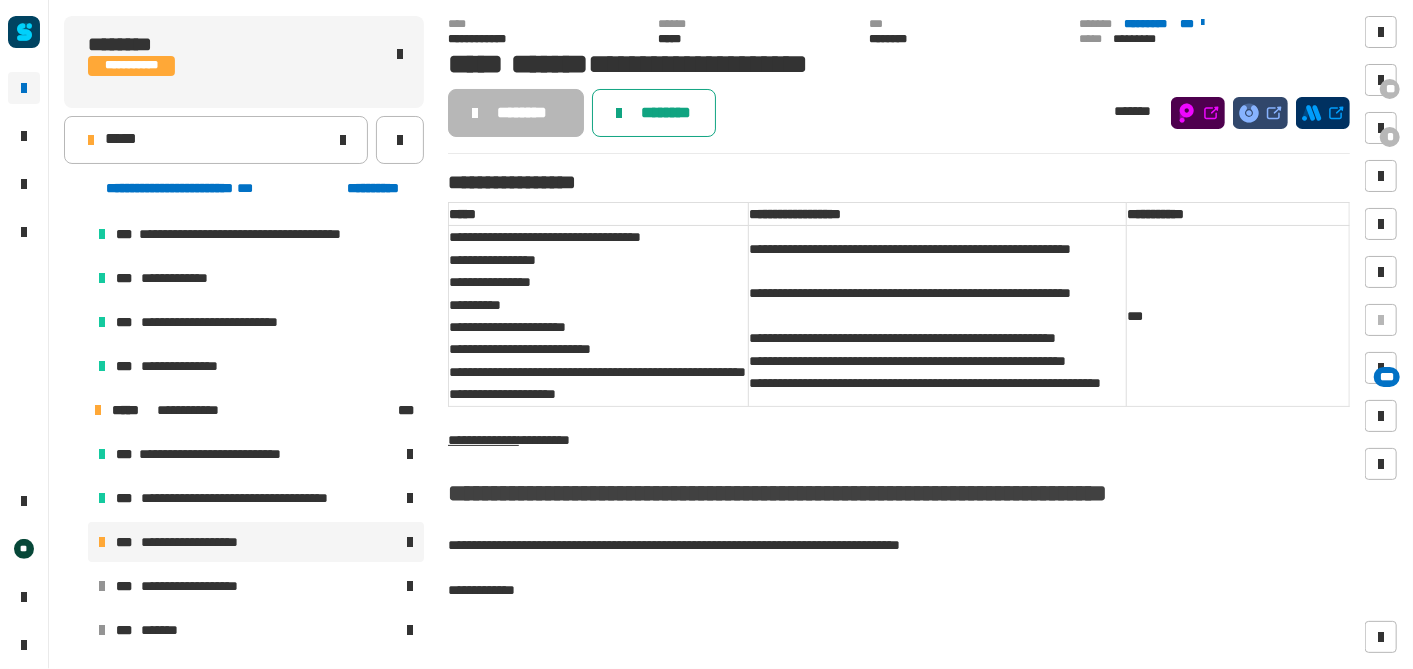 click on "********" 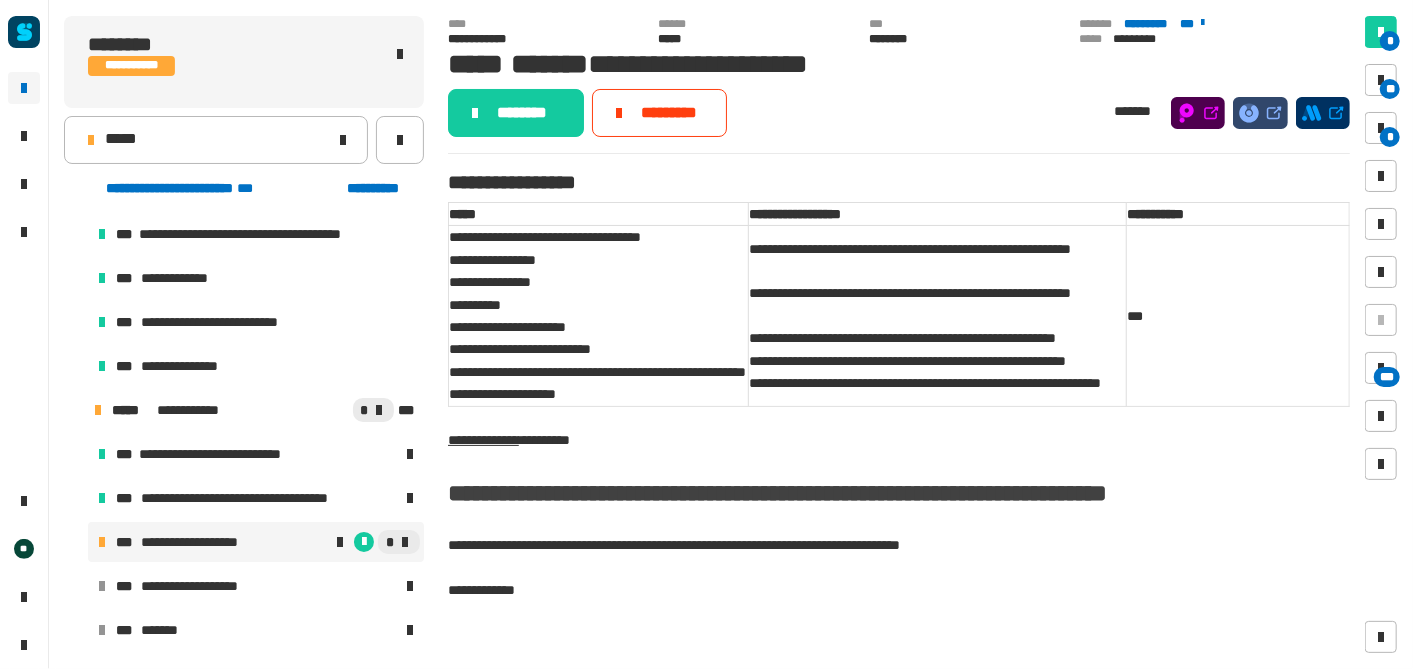 click on "**********" at bounding box center (208, 542) 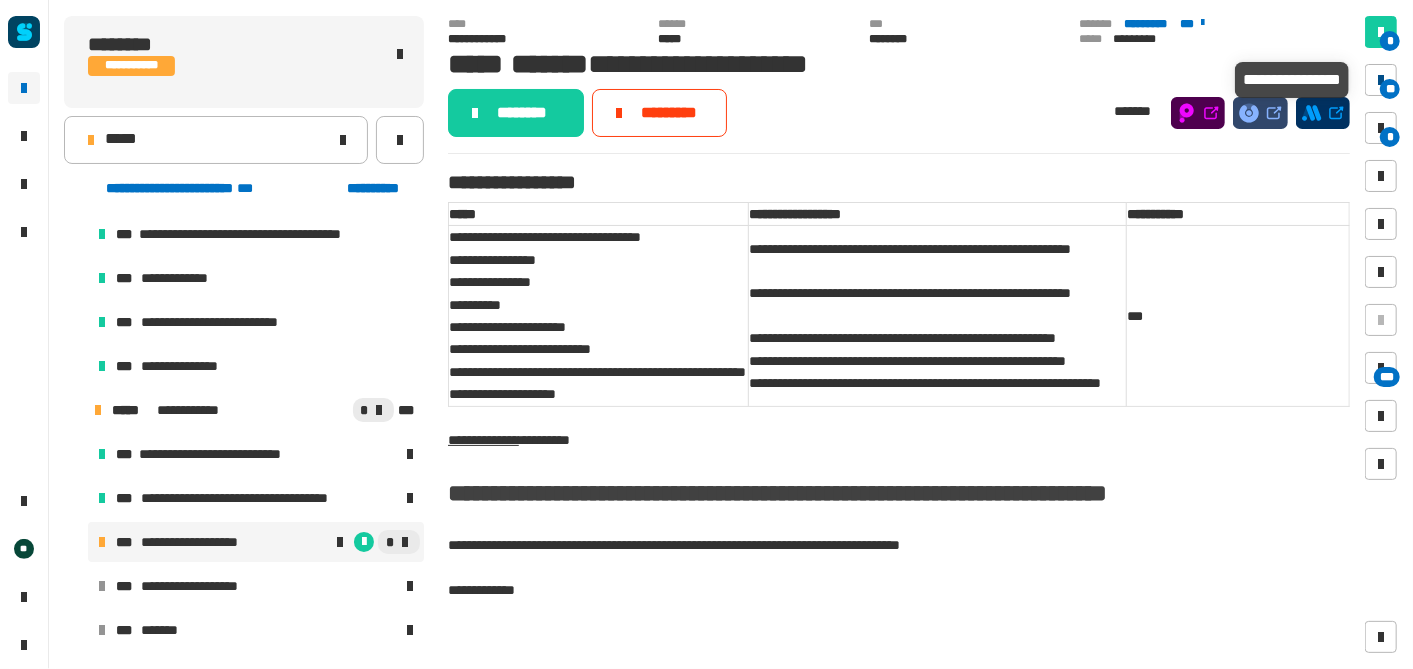 click on "**" at bounding box center [1390, 89] 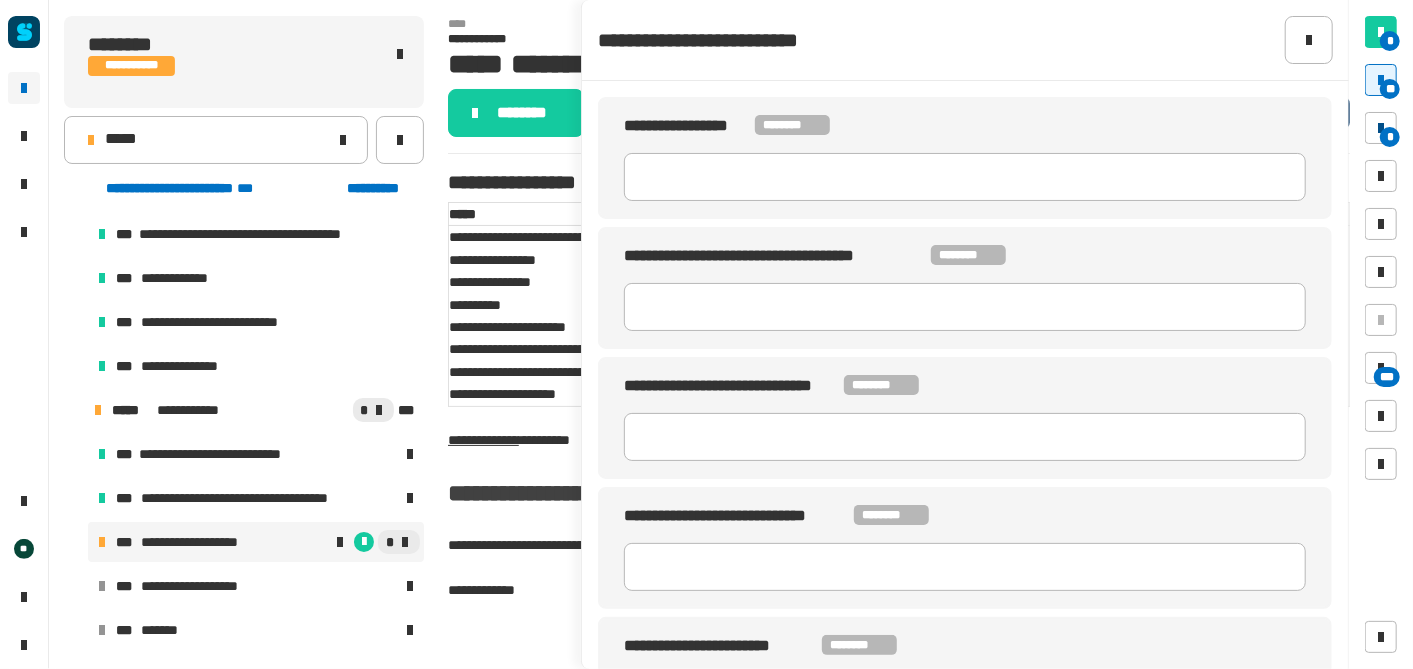 click at bounding box center [1381, 128] 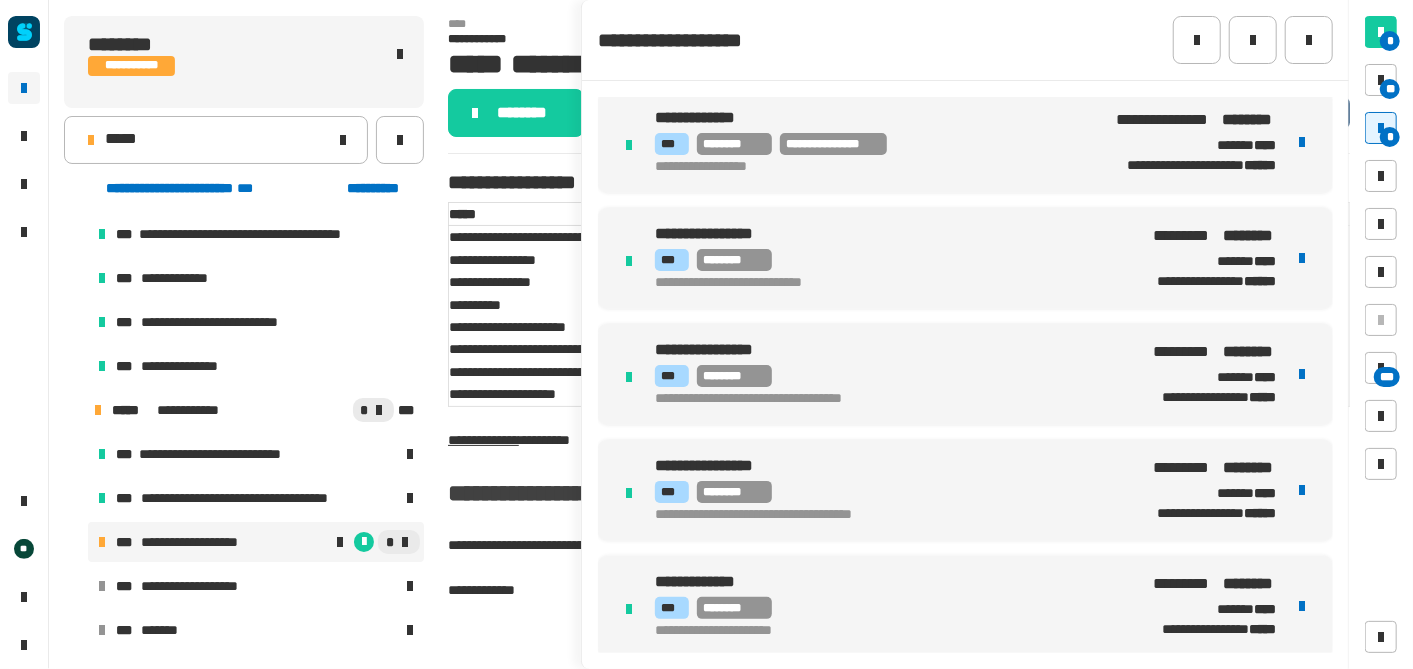 scroll, scrollTop: 0, scrollLeft: 0, axis: both 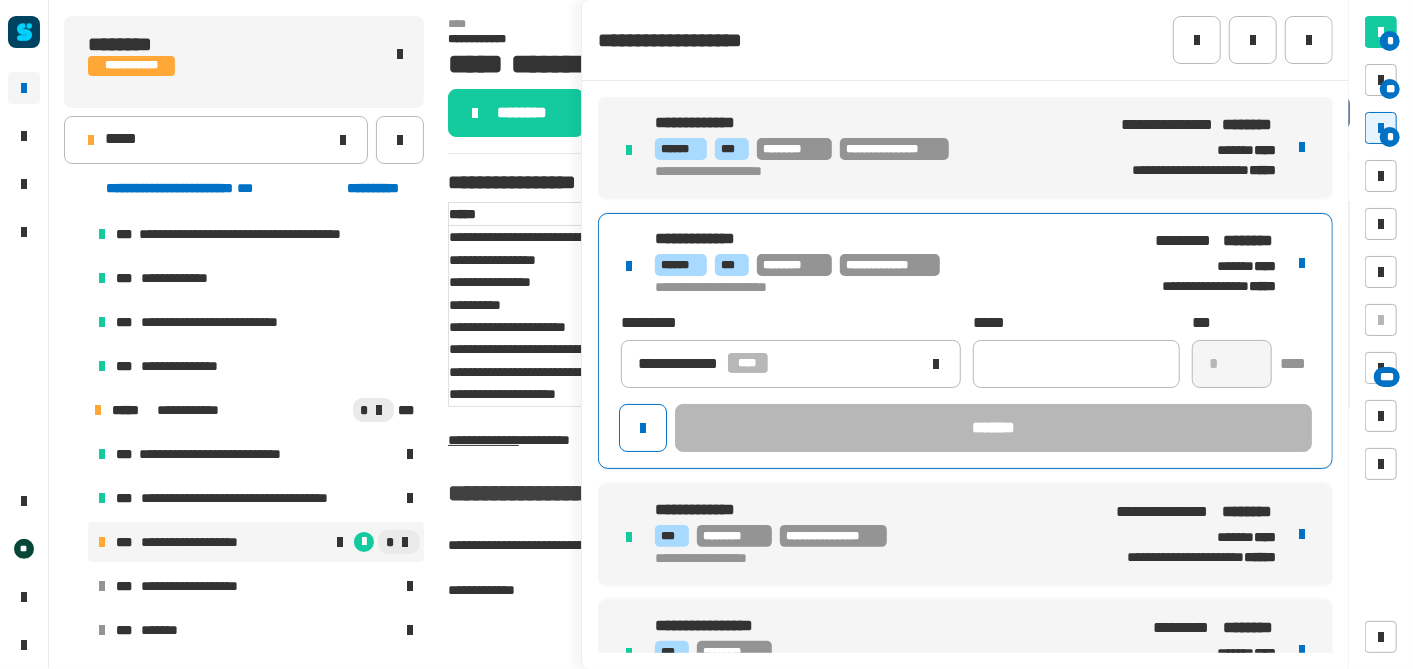 click on "[FIRST] [LAST] [STREET] [CITY] [STATE] [ZIP] [COUNTRY] [PHONE] [EMAIL] [USERNAME] [DOMAIN] [PASSWORD] [BIRTHDATE] [AGE] [GENDER] [MARITAL_STATUS]" at bounding box center [965, 341] 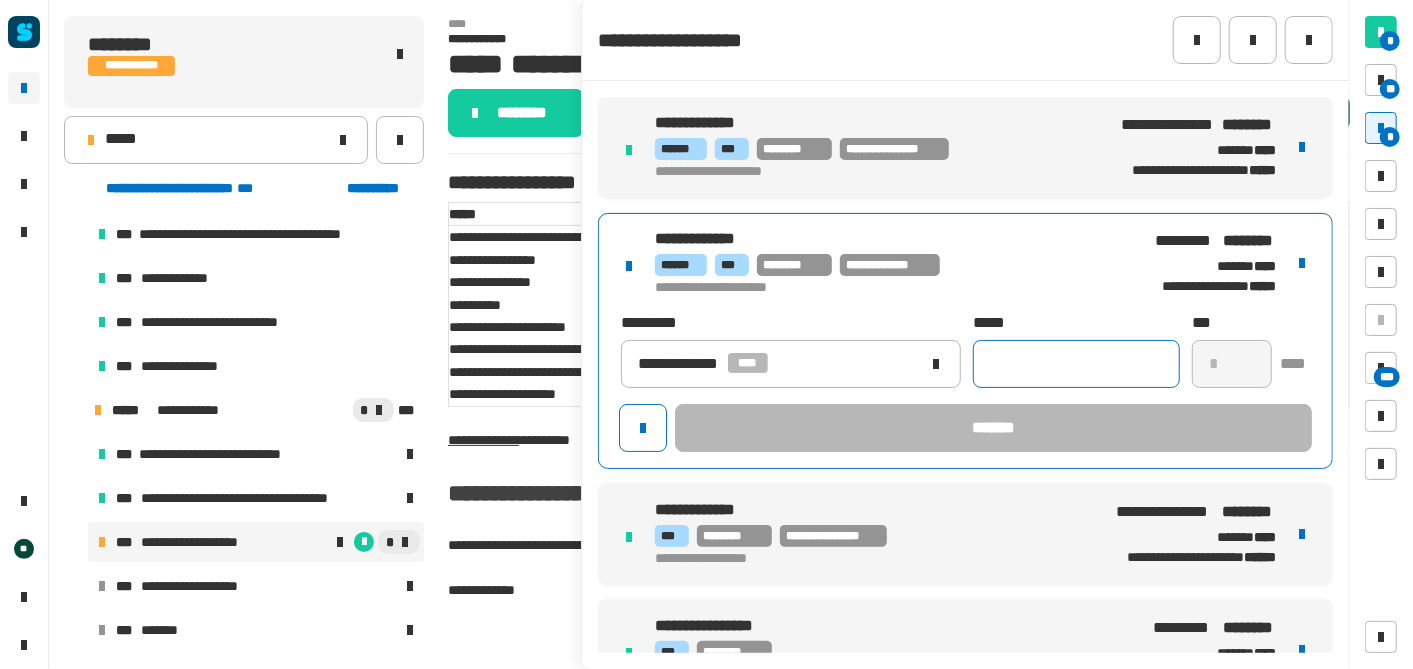 click 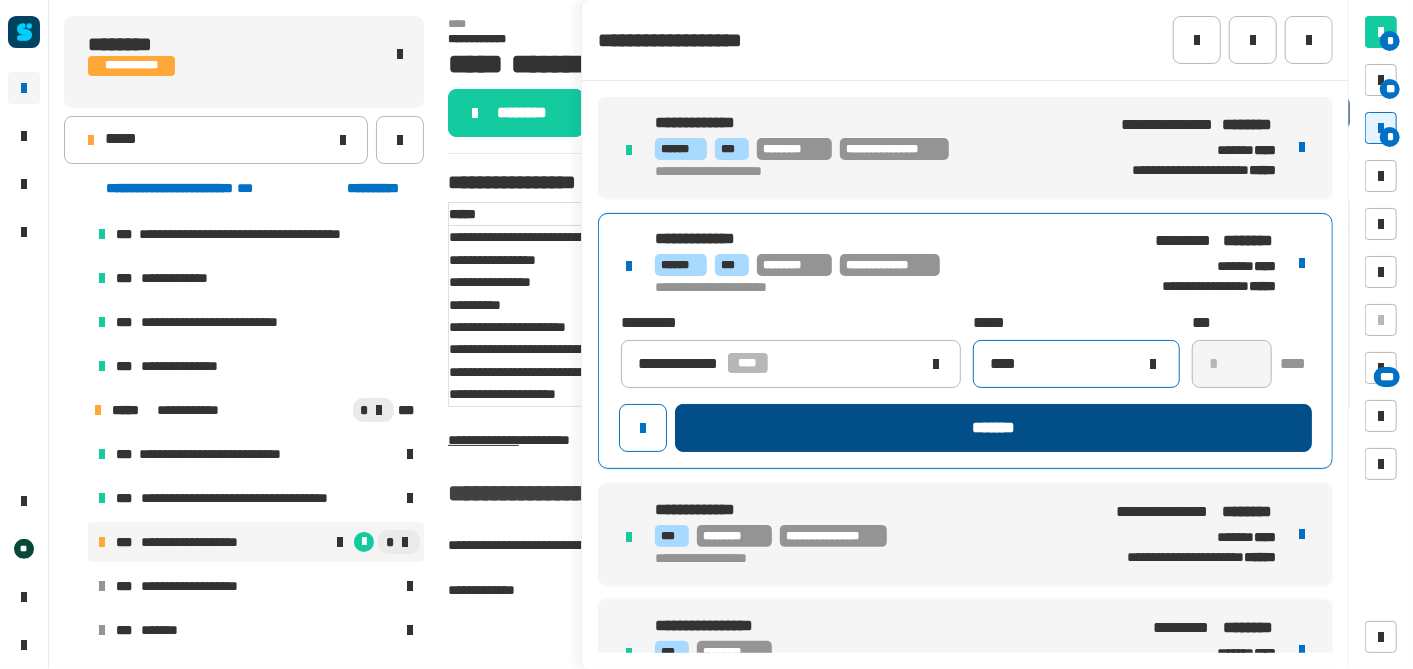 type on "****" 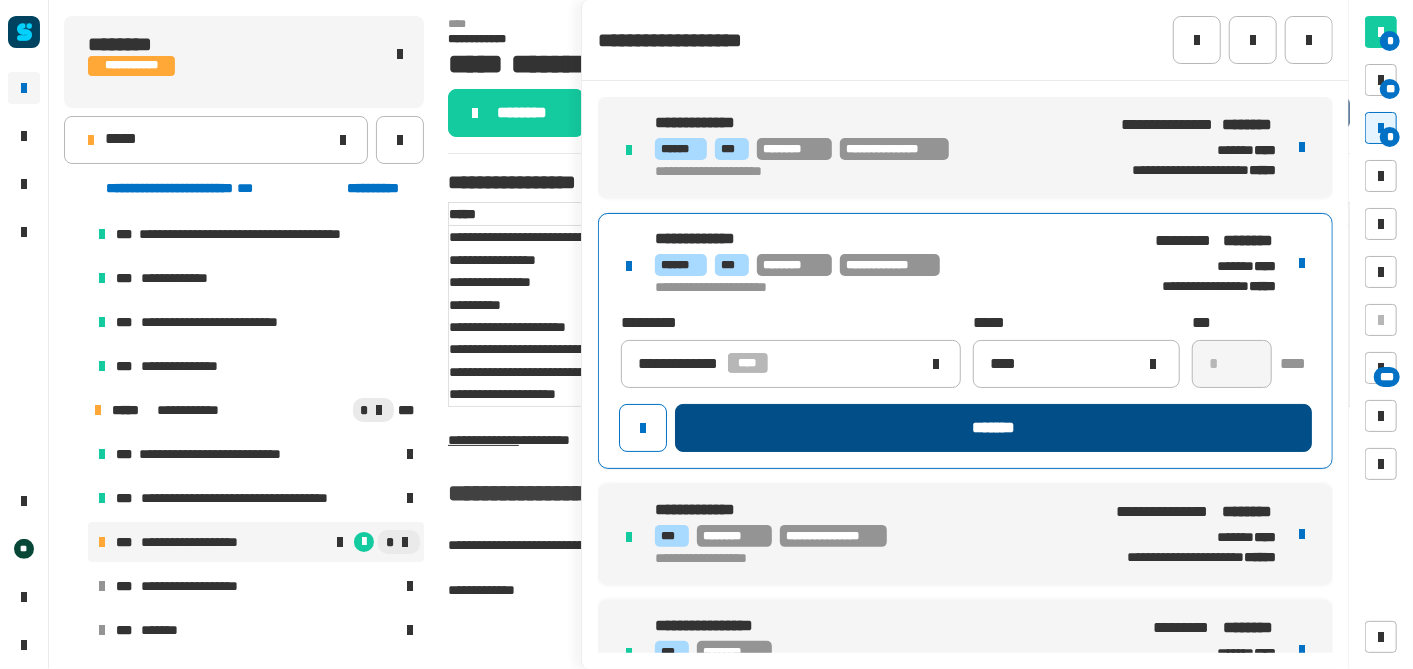click on "*******" 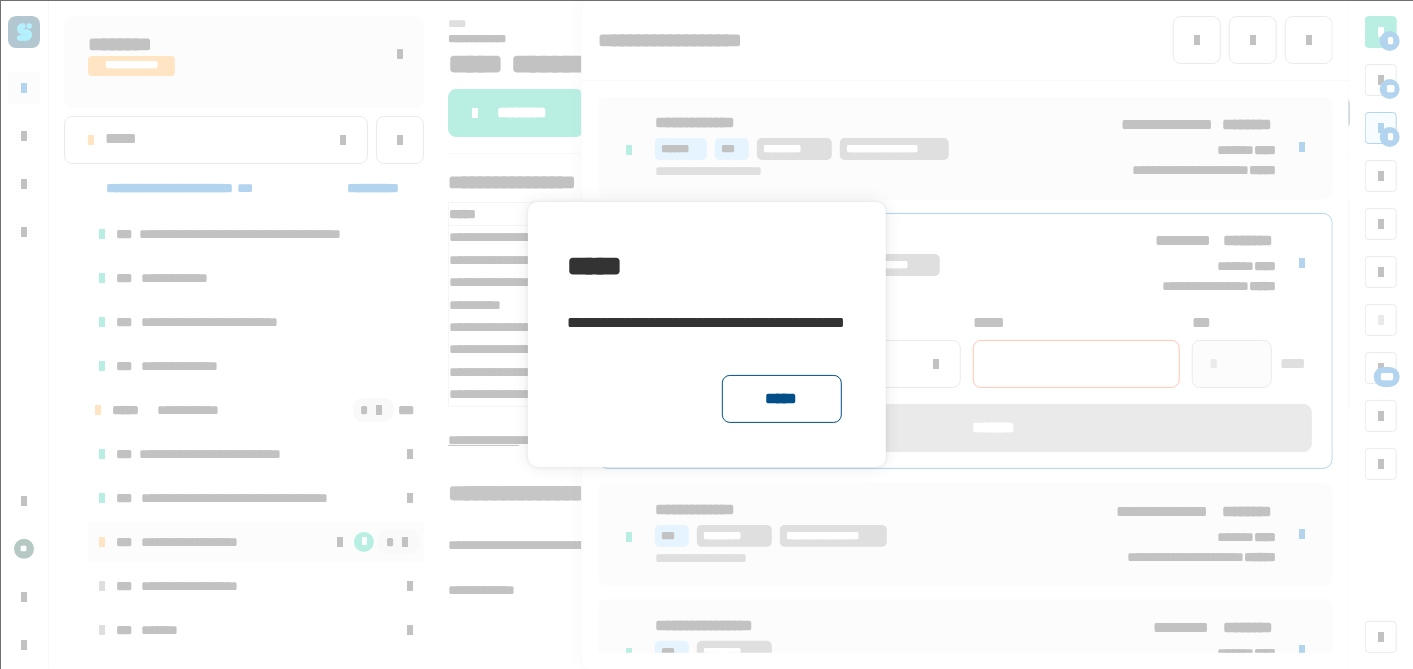 click on "*****" 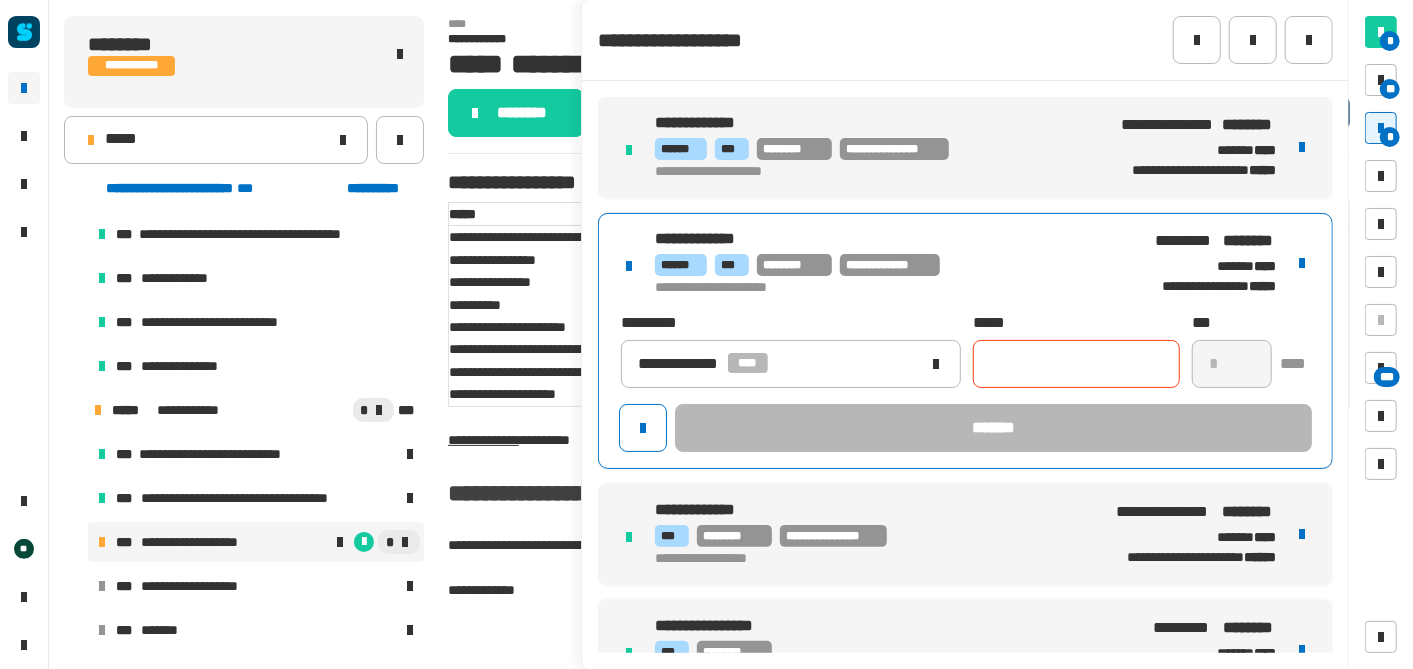 click 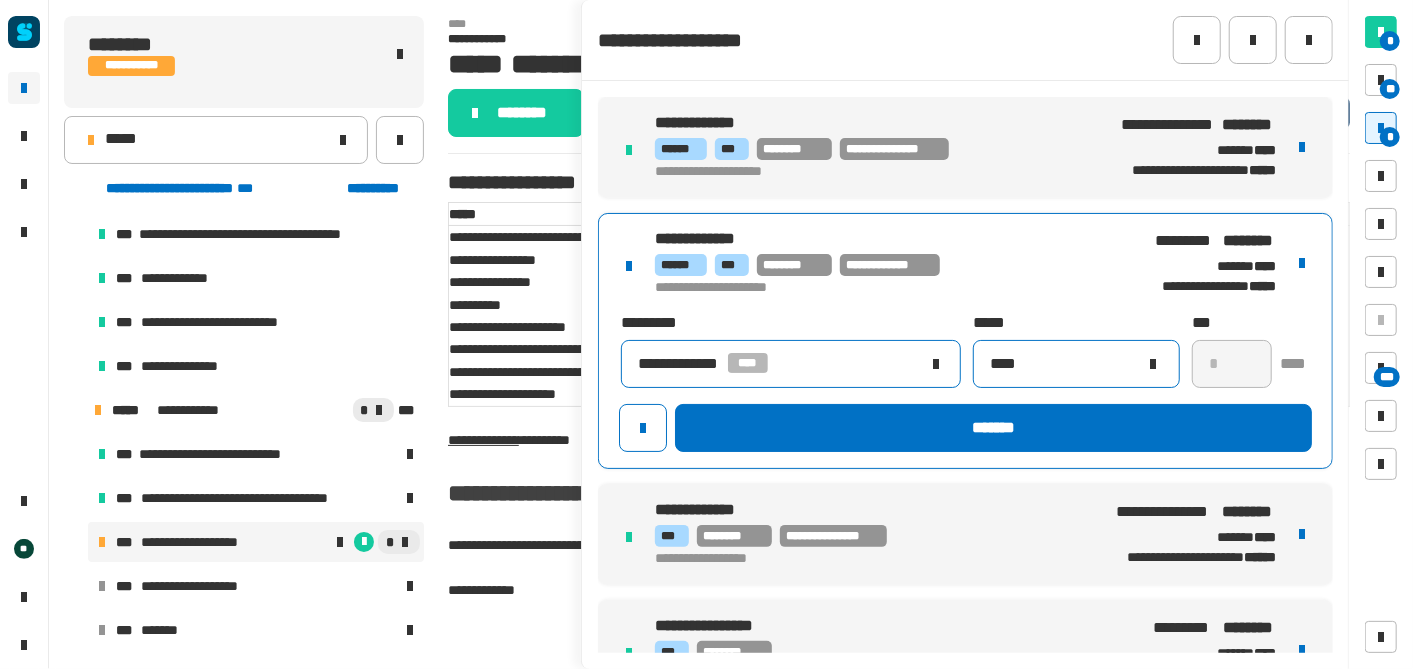 type on "****" 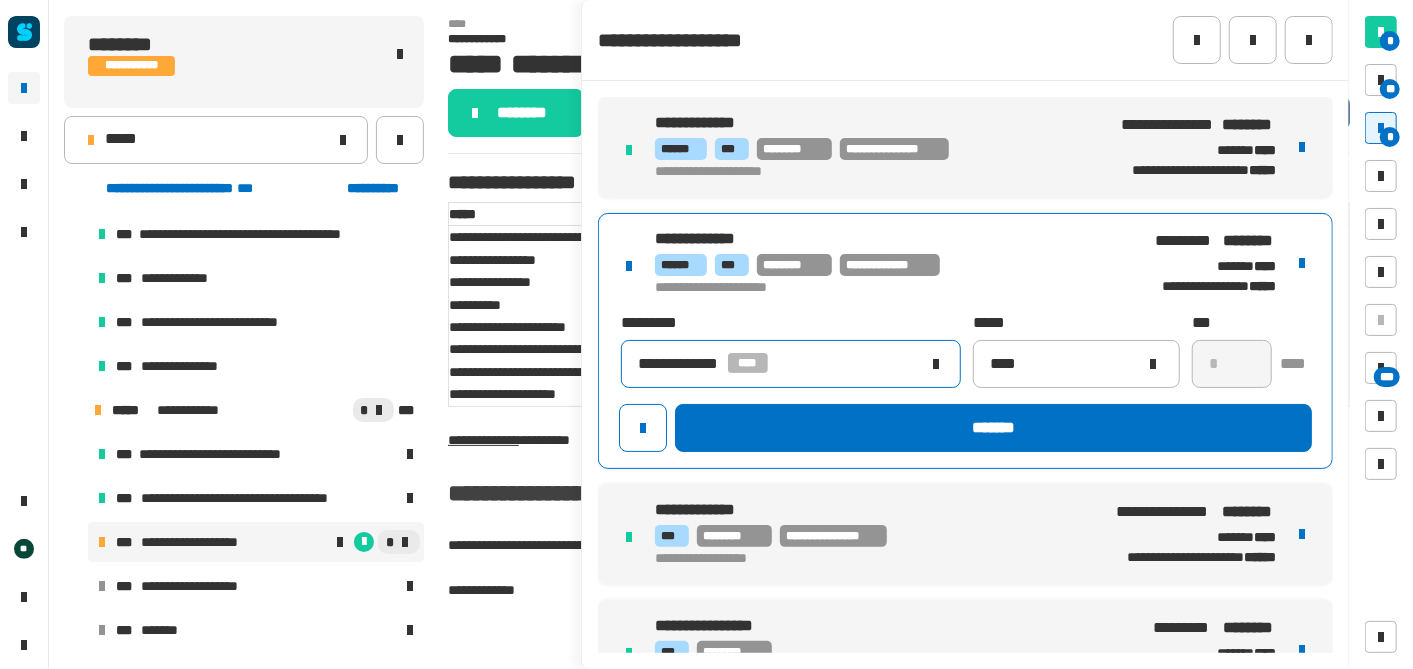 click on "[FIRST] [LAST]" 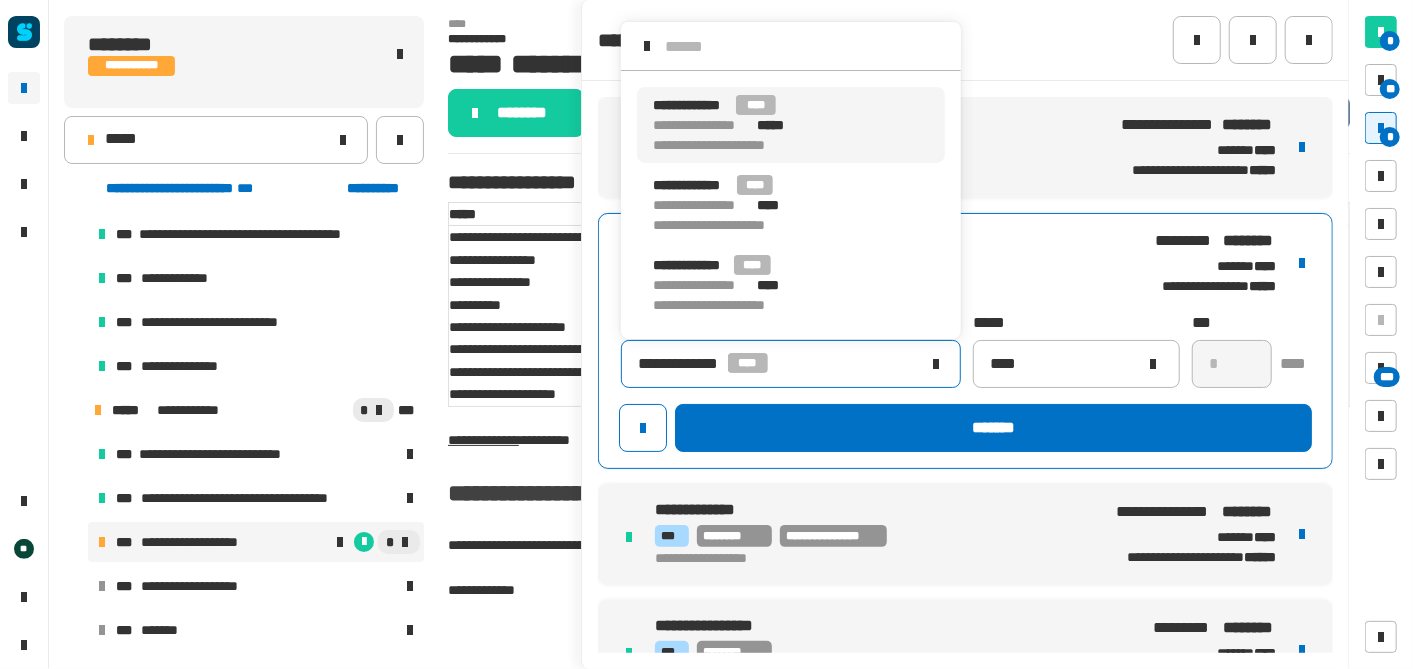 scroll, scrollTop: 0, scrollLeft: 0, axis: both 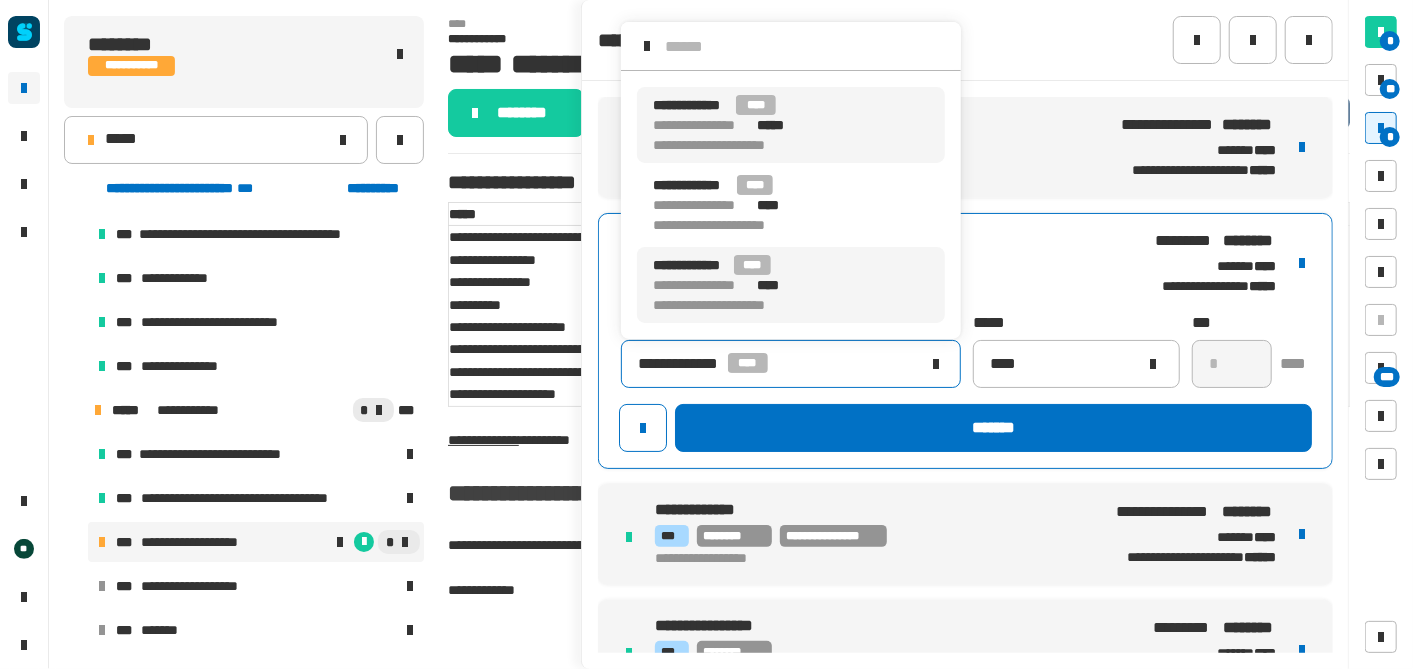click on "[FIRST] [LAST] [STREET] [CITY] [STATE]" at bounding box center (791, 285) 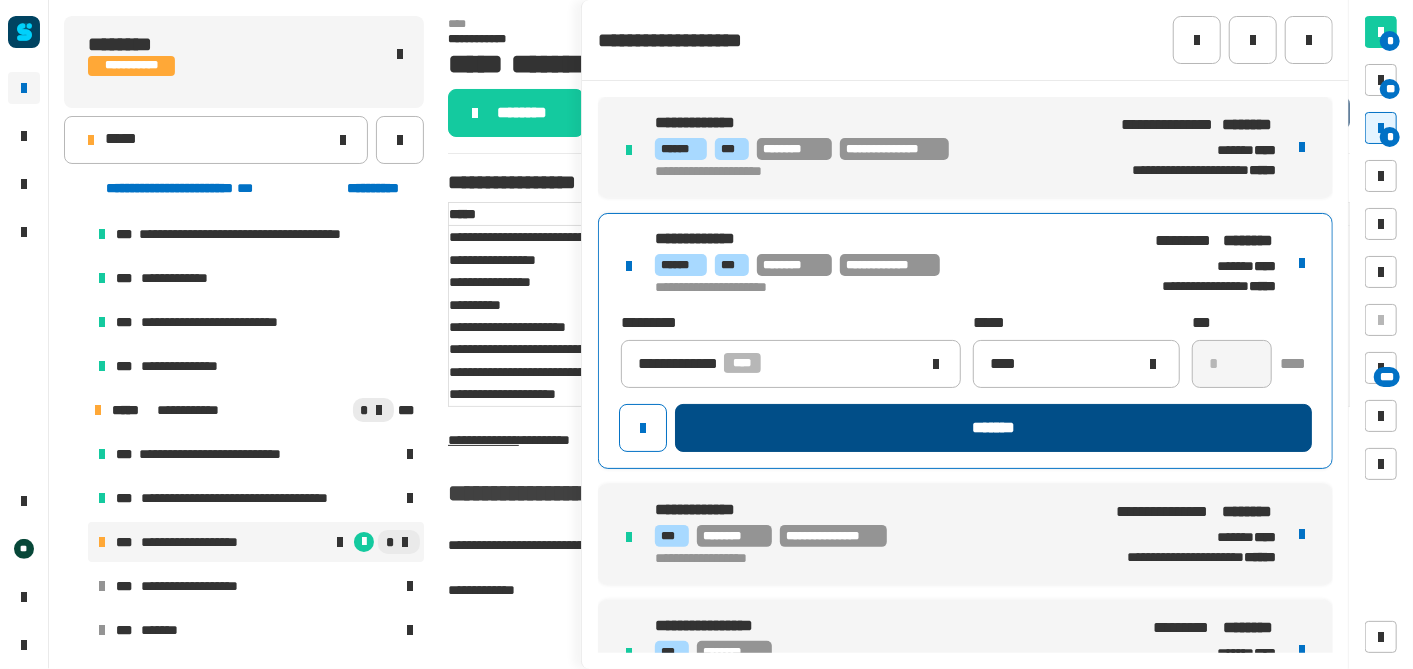 click on "*******" 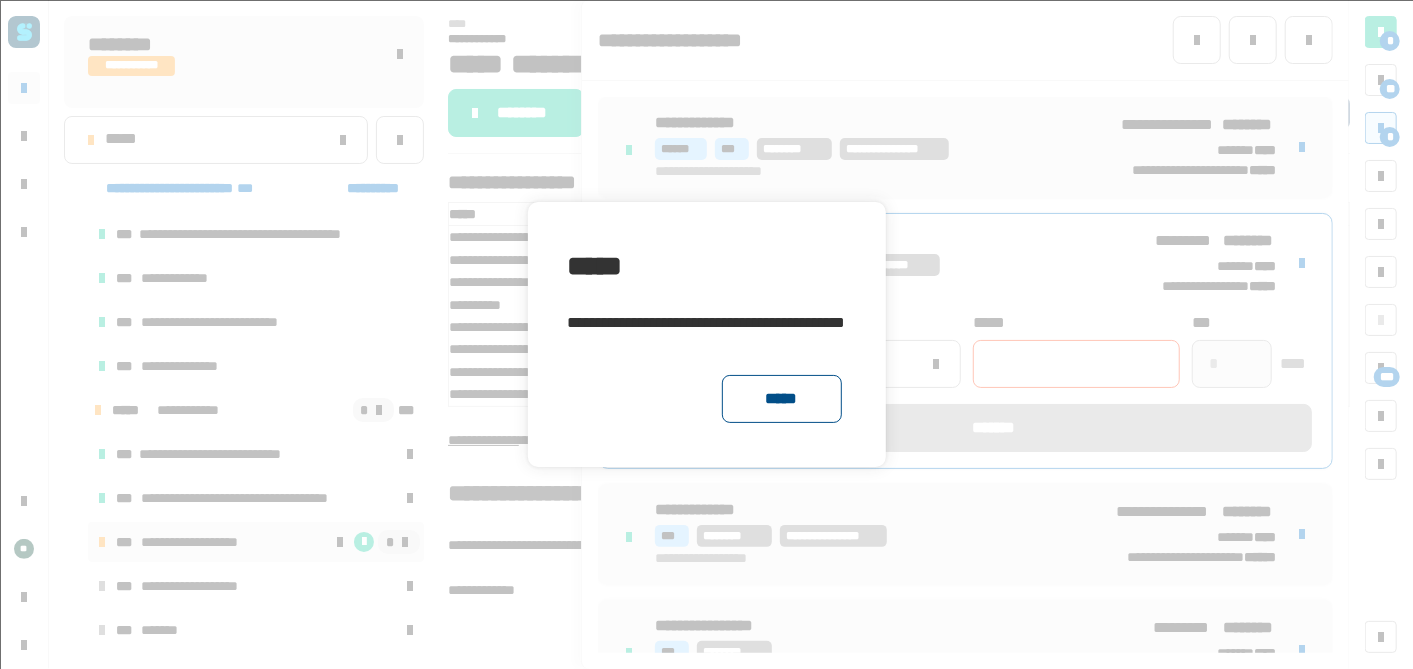 click on "*****" 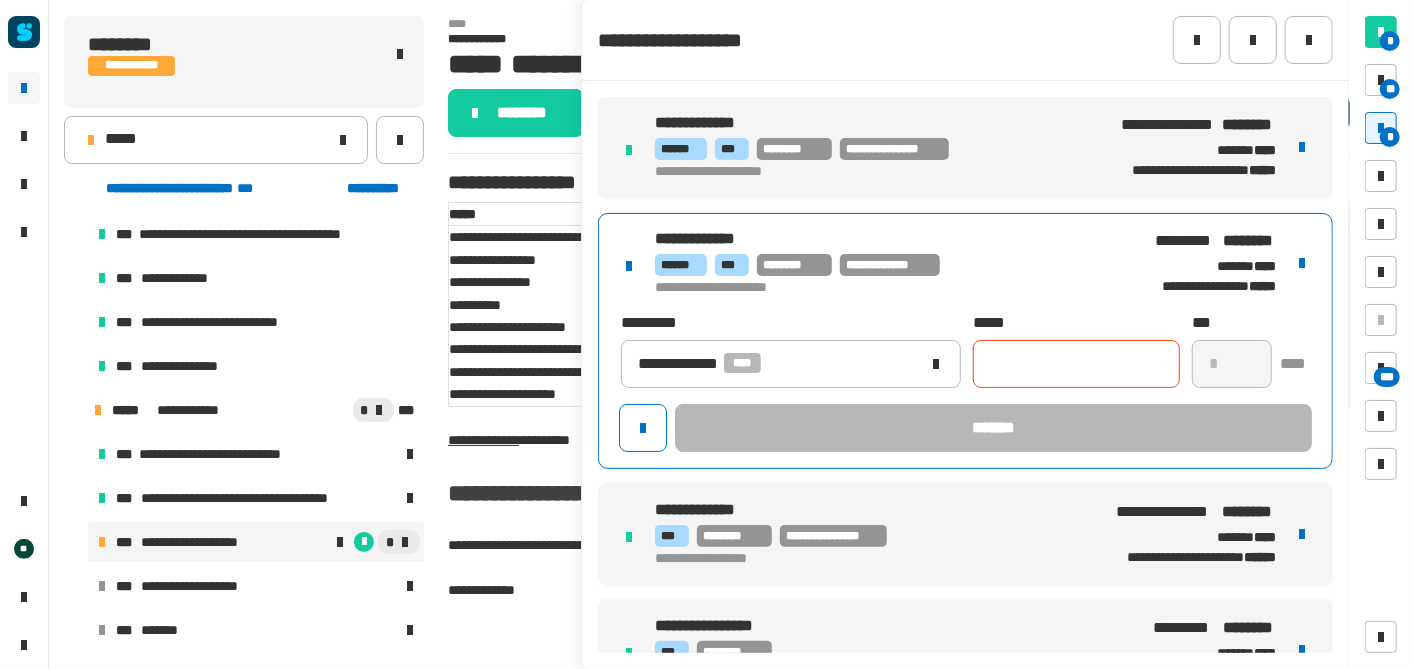 click 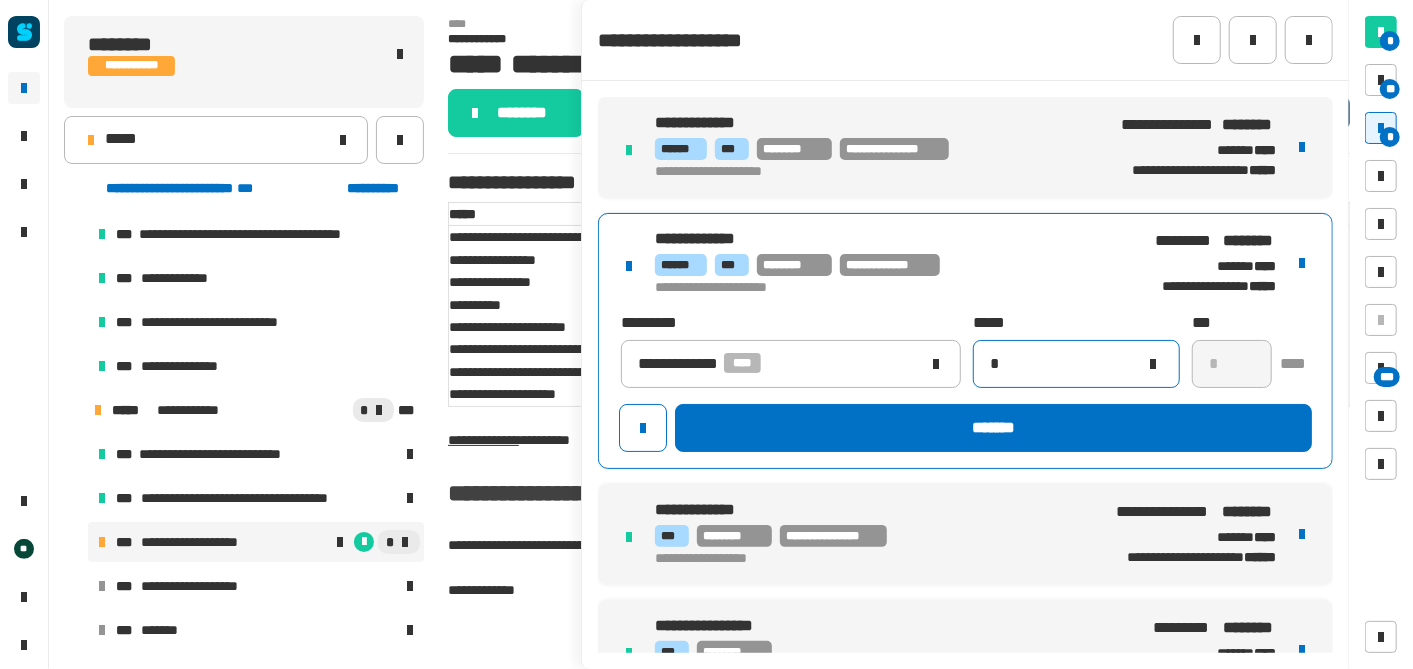 paste on "****" 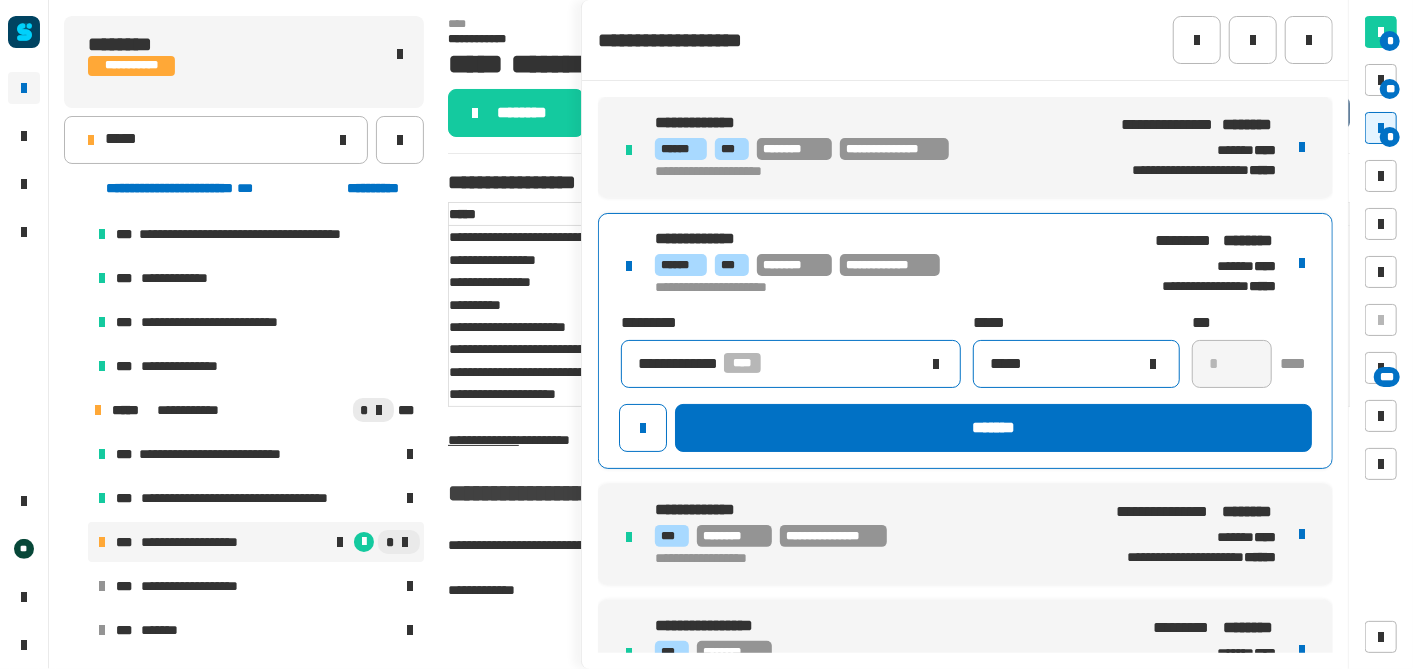 type on "*****" 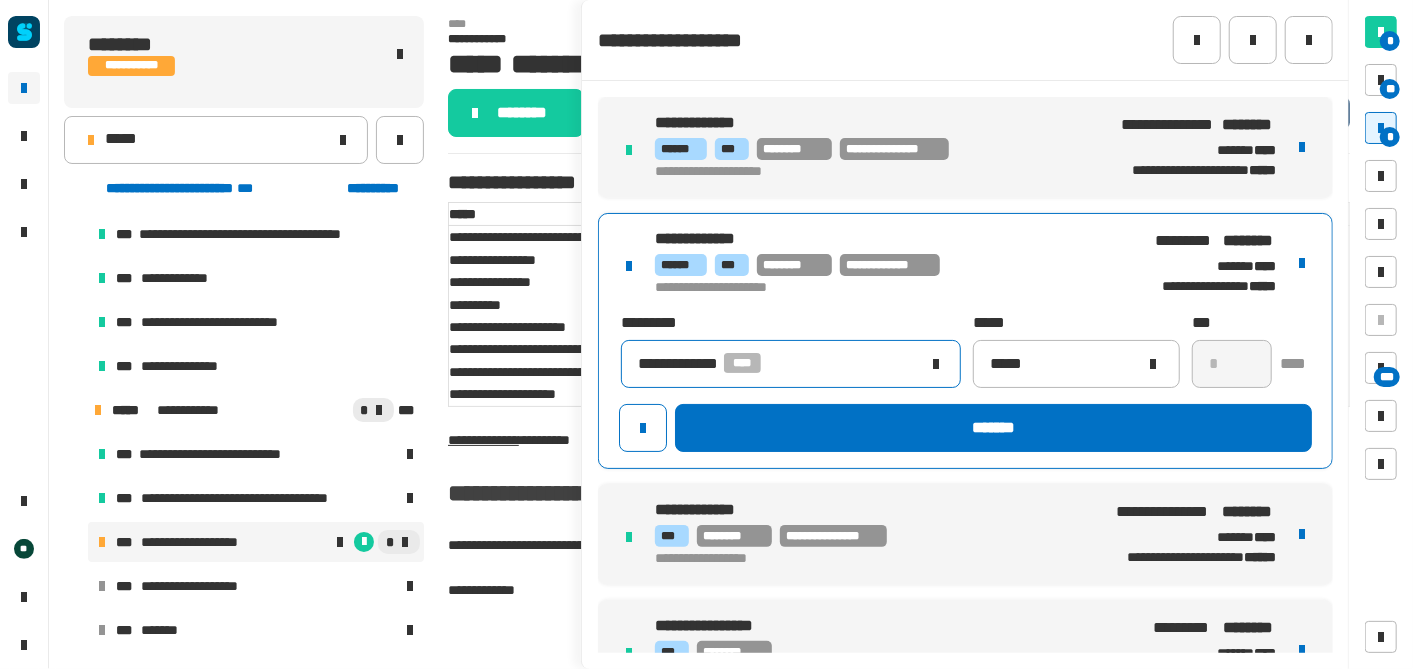 click on "[FIRST] [LAST]" 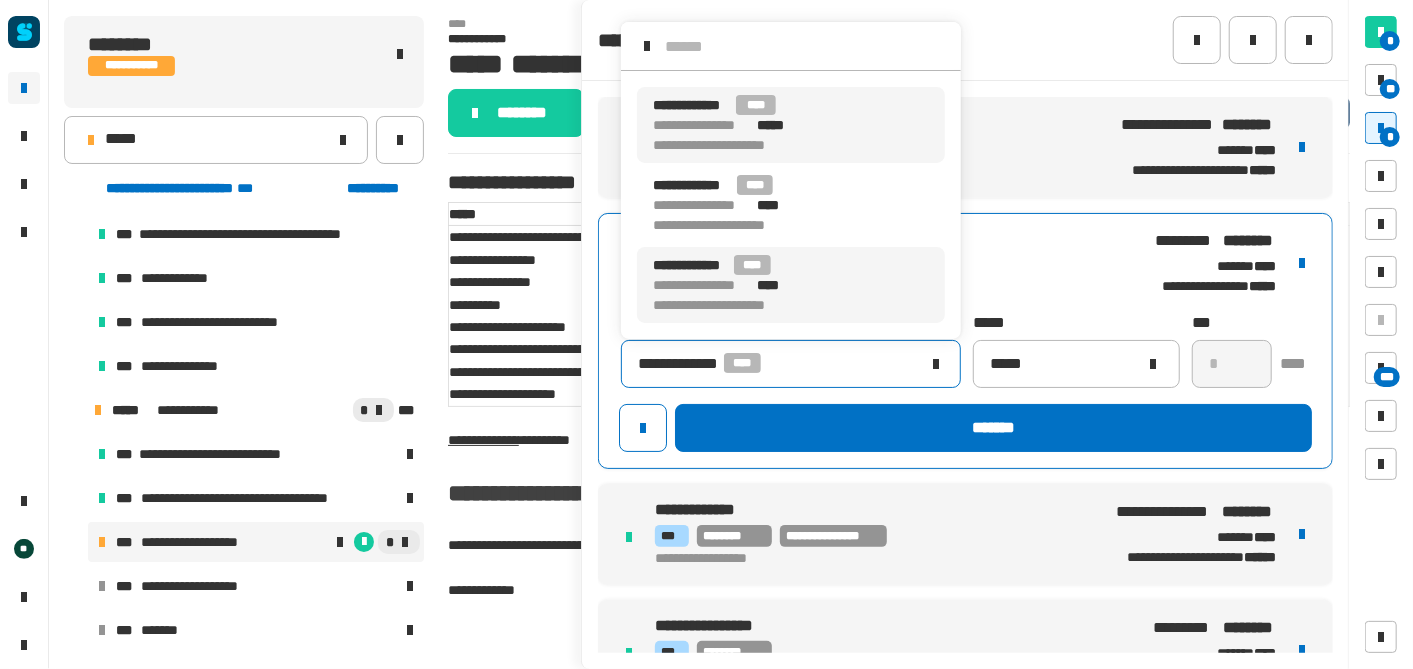click on "[FIRST] [LAST] [STREET] [CITY] [STATE]" at bounding box center [791, 125] 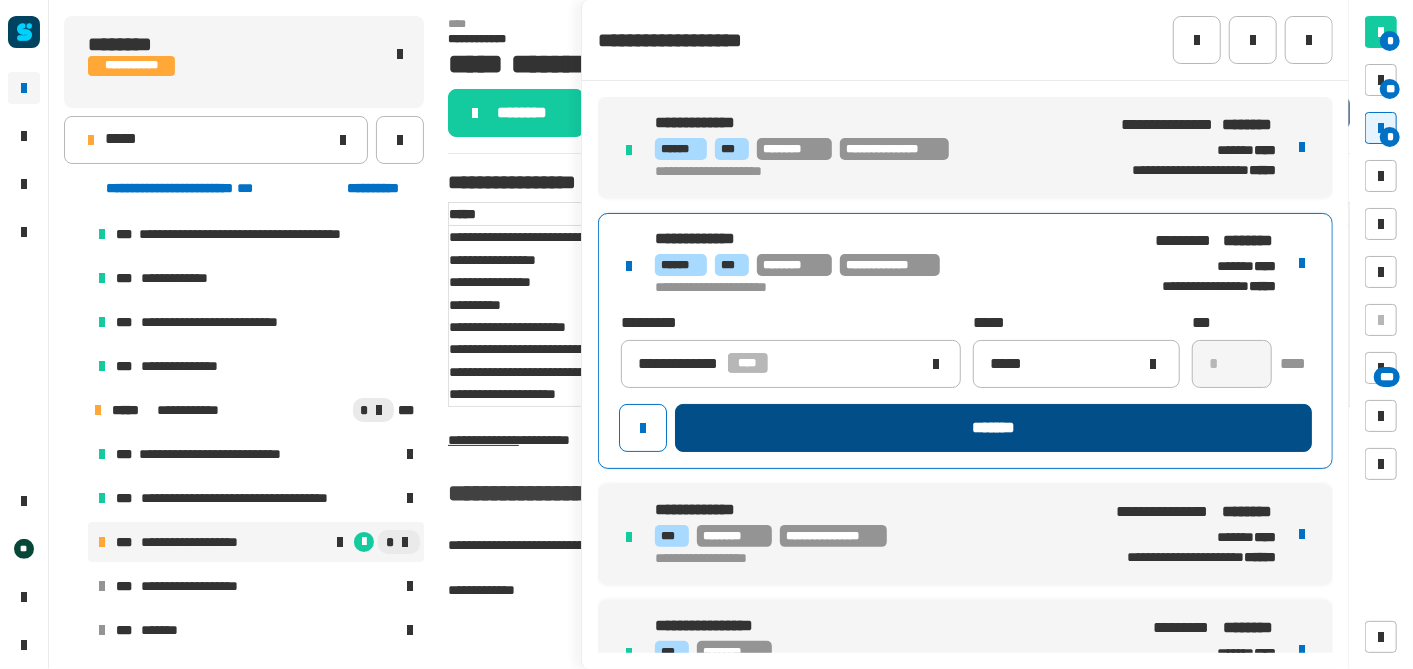 click on "*******" 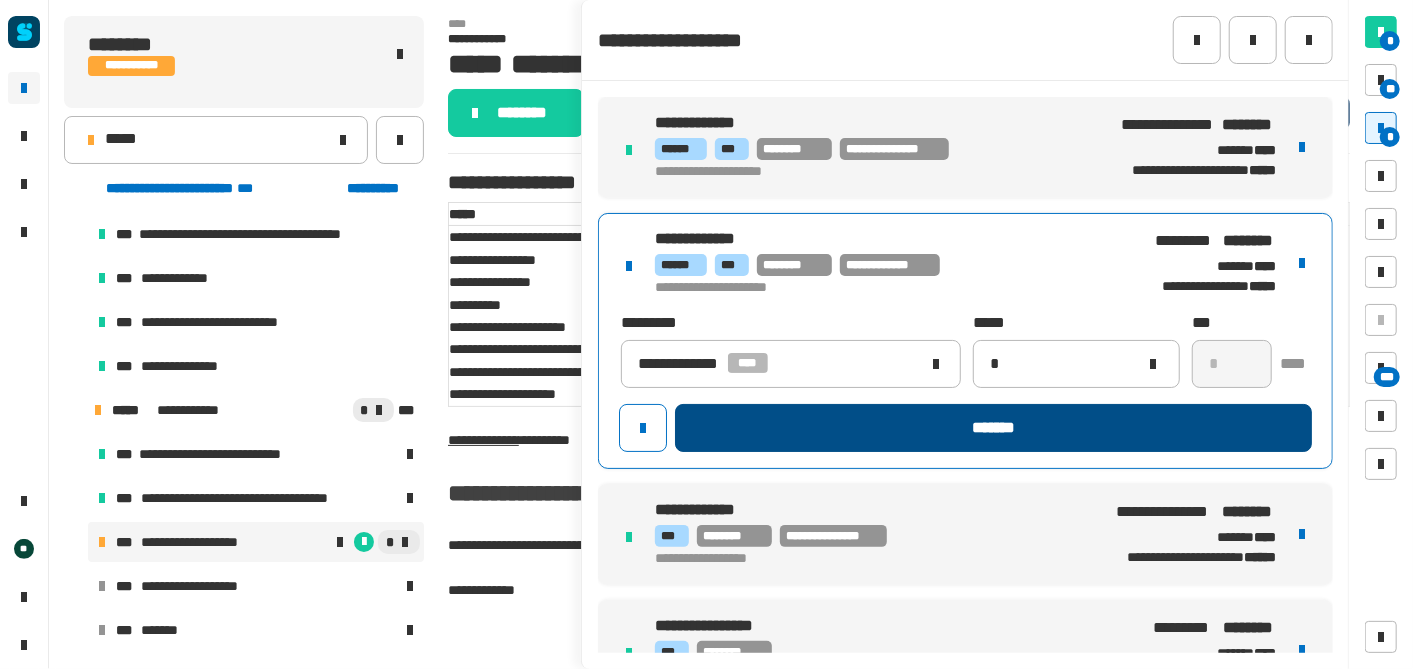 type 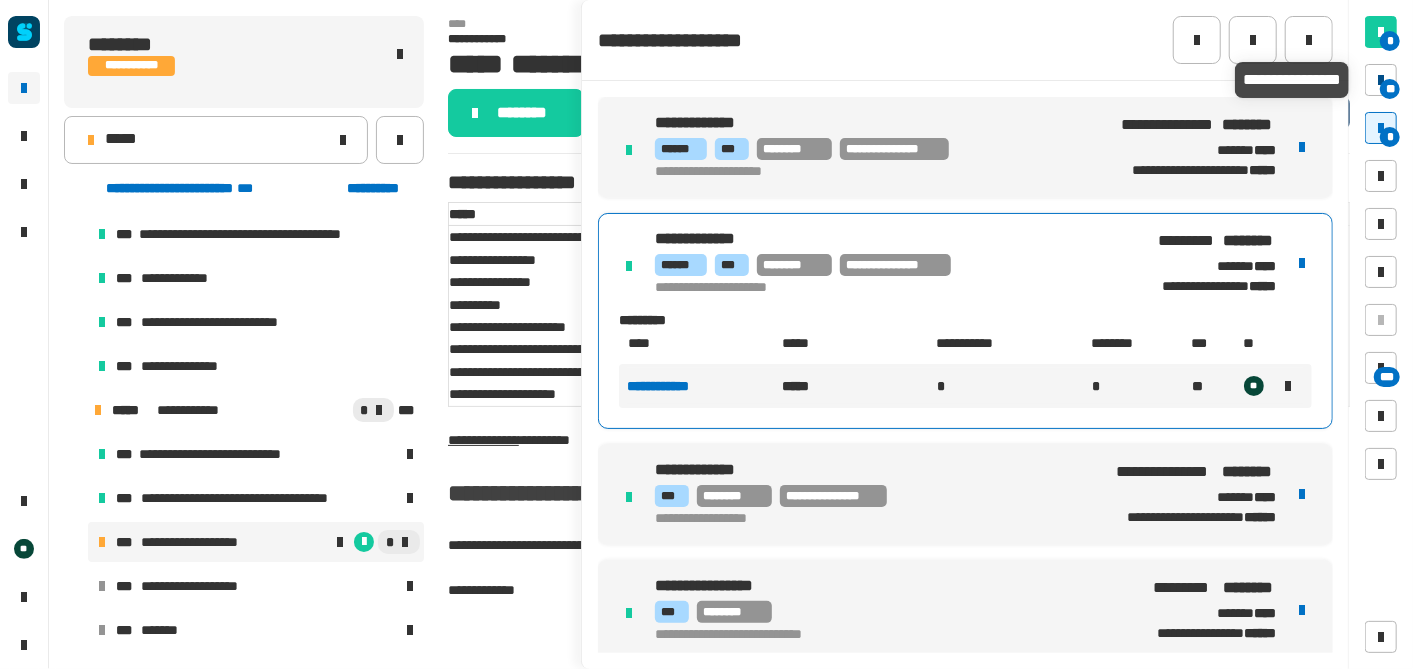 click at bounding box center (1381, 80) 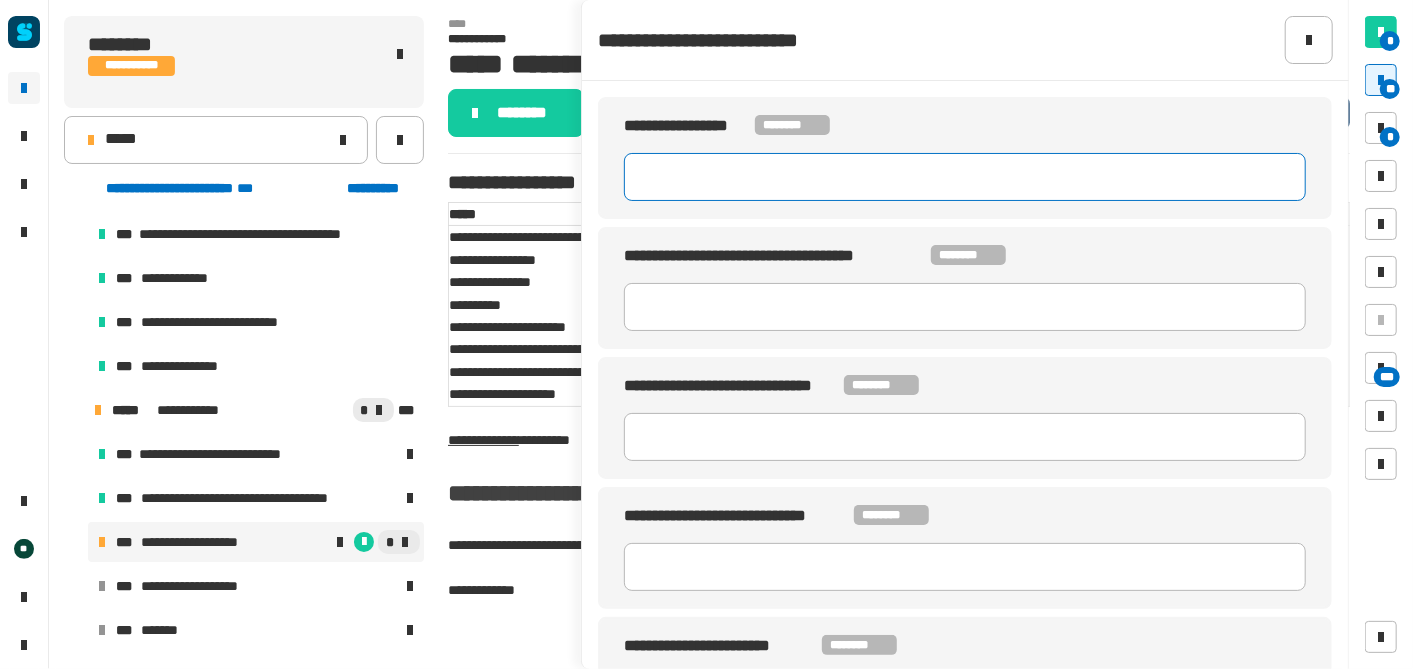 click 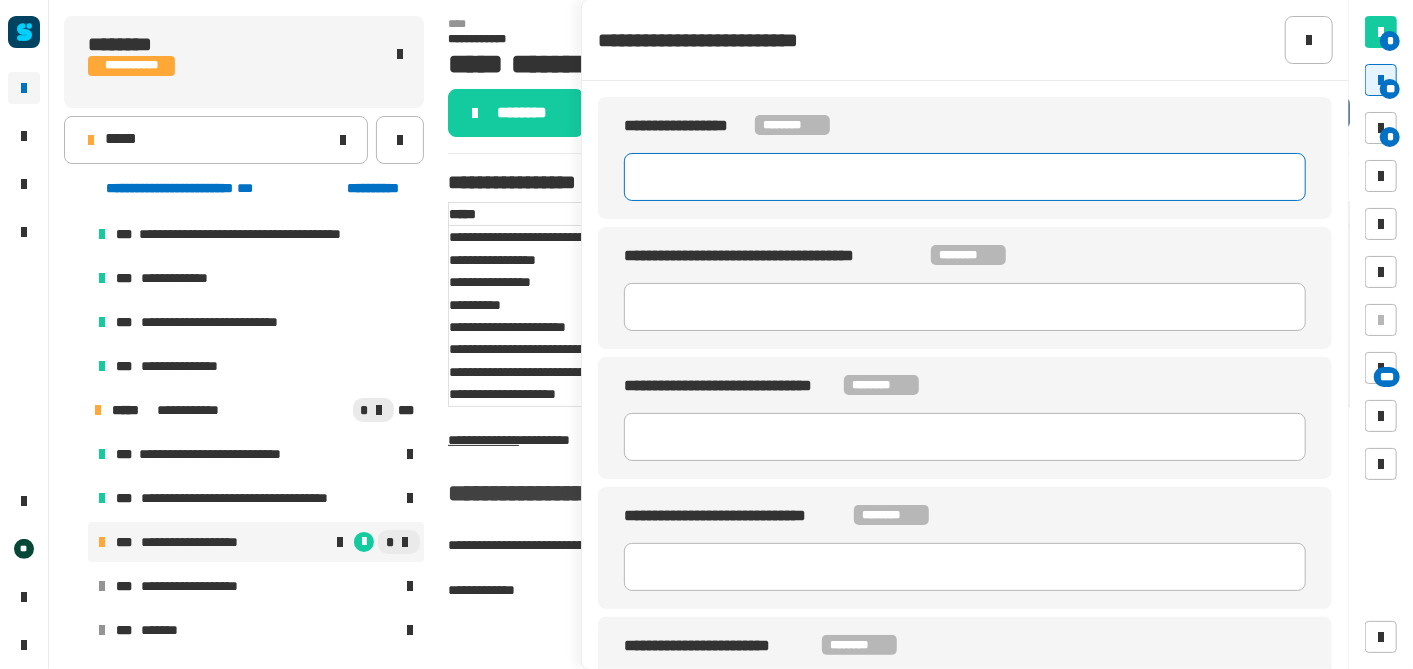 paste on "********" 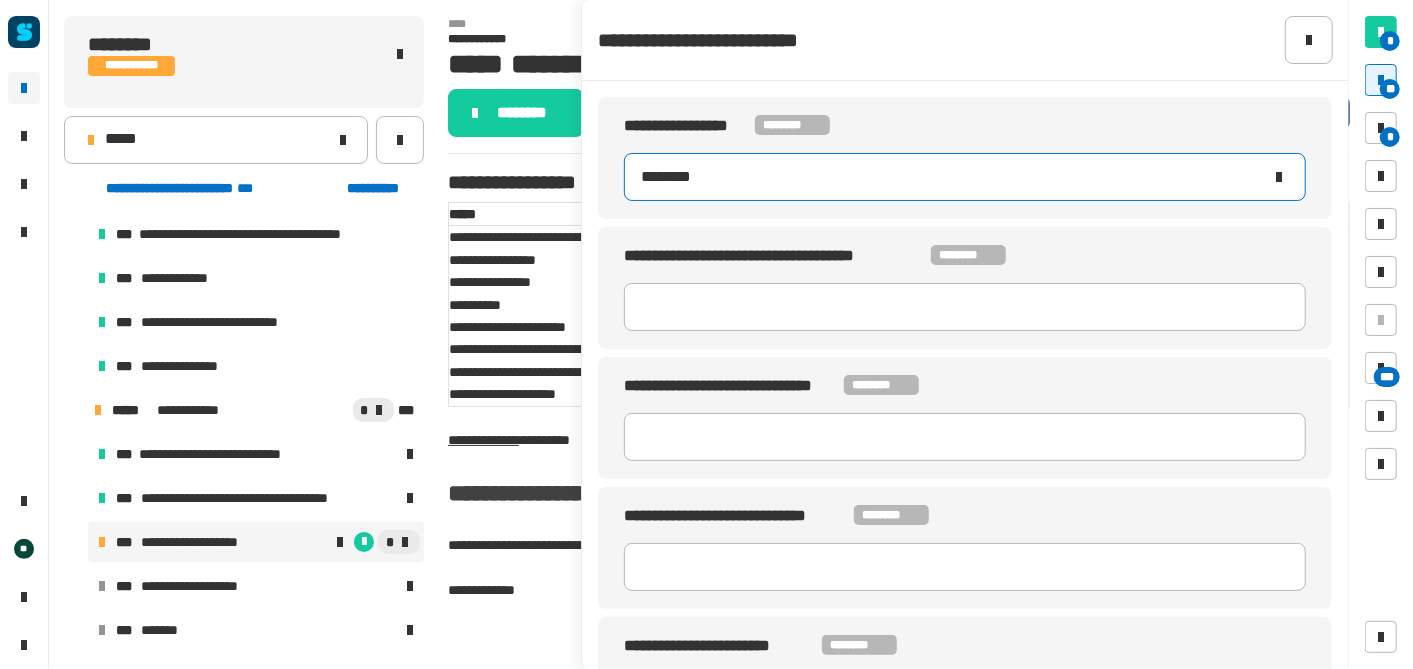 scroll, scrollTop: 55, scrollLeft: 0, axis: vertical 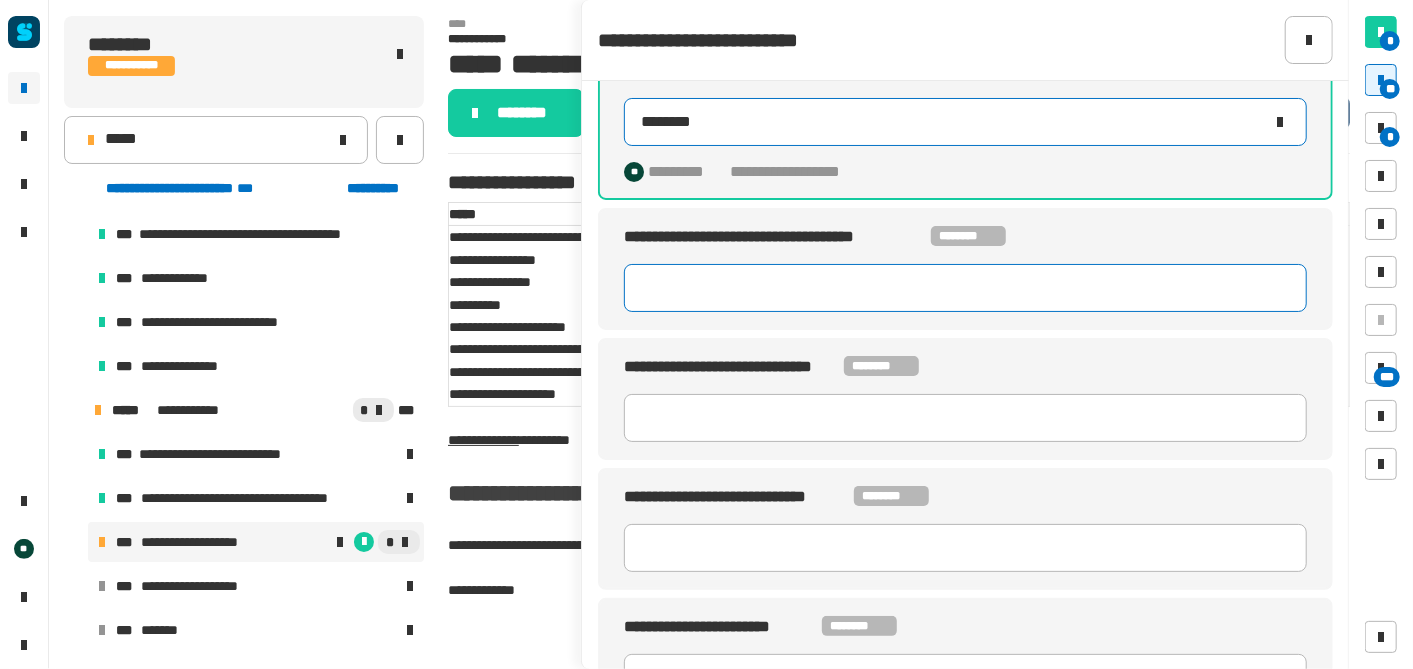 type on "********" 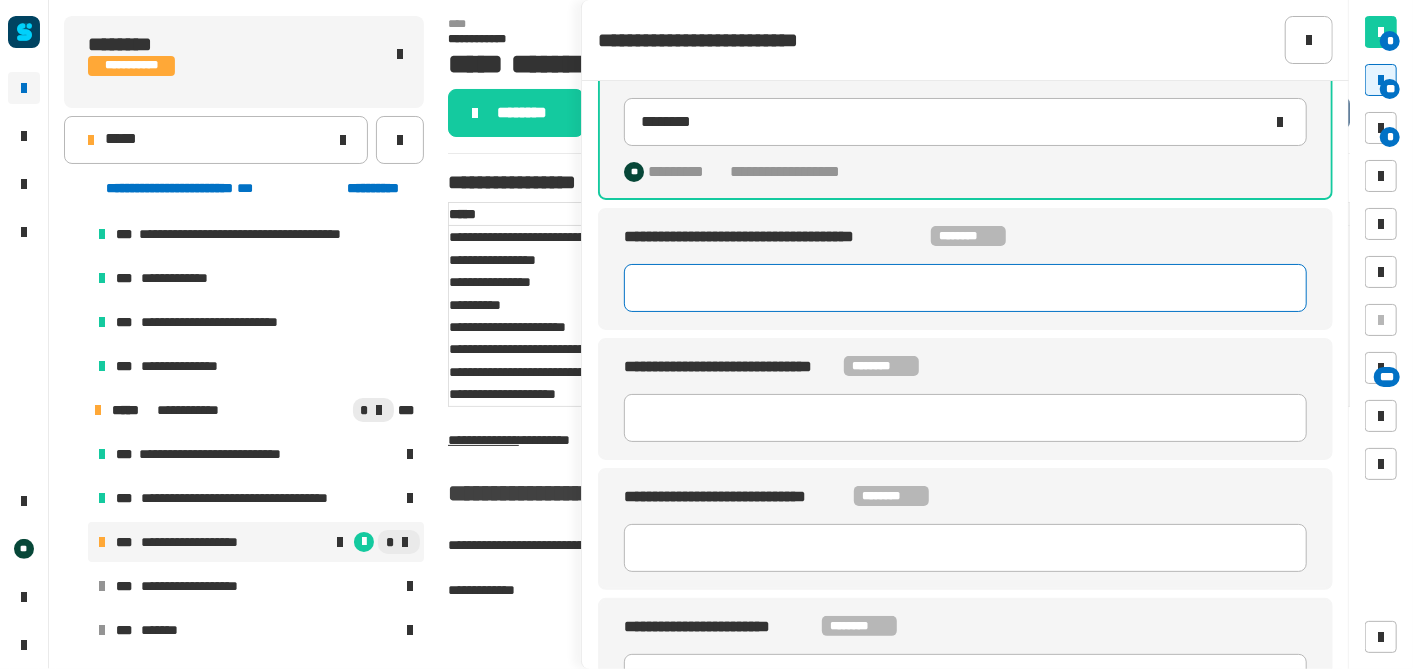 click 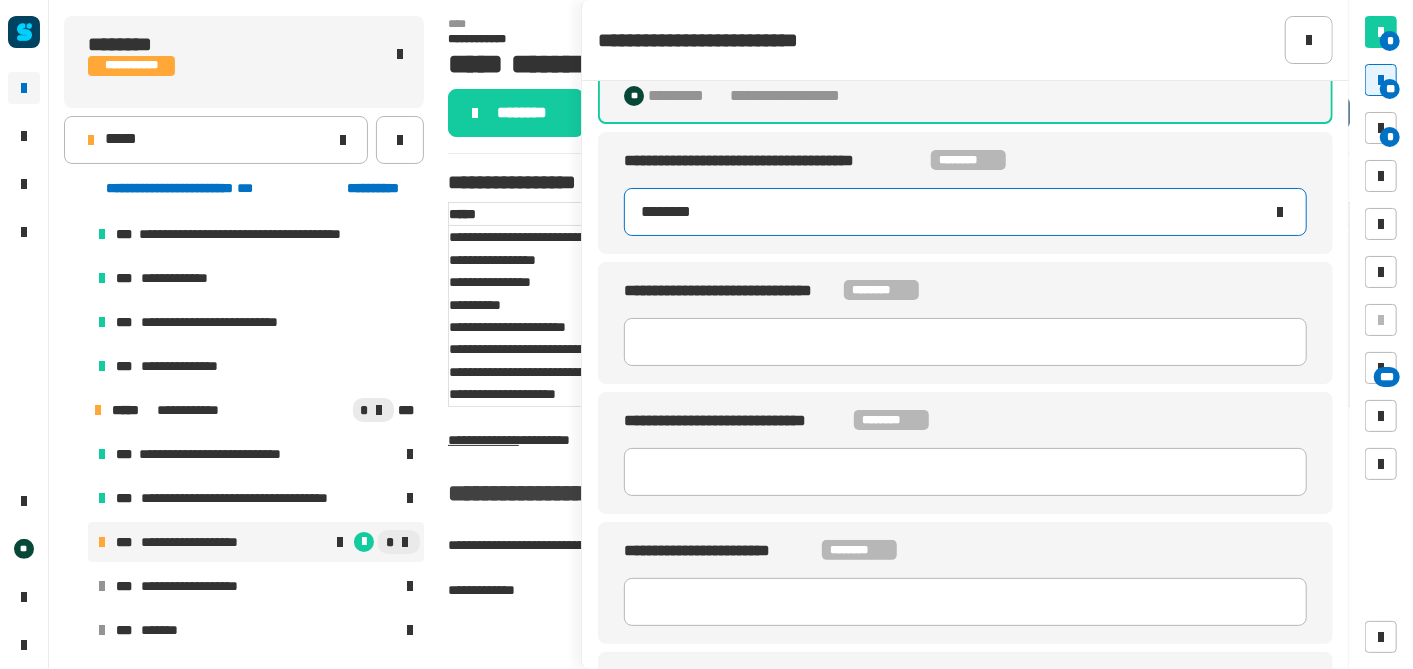scroll, scrollTop: 146, scrollLeft: 0, axis: vertical 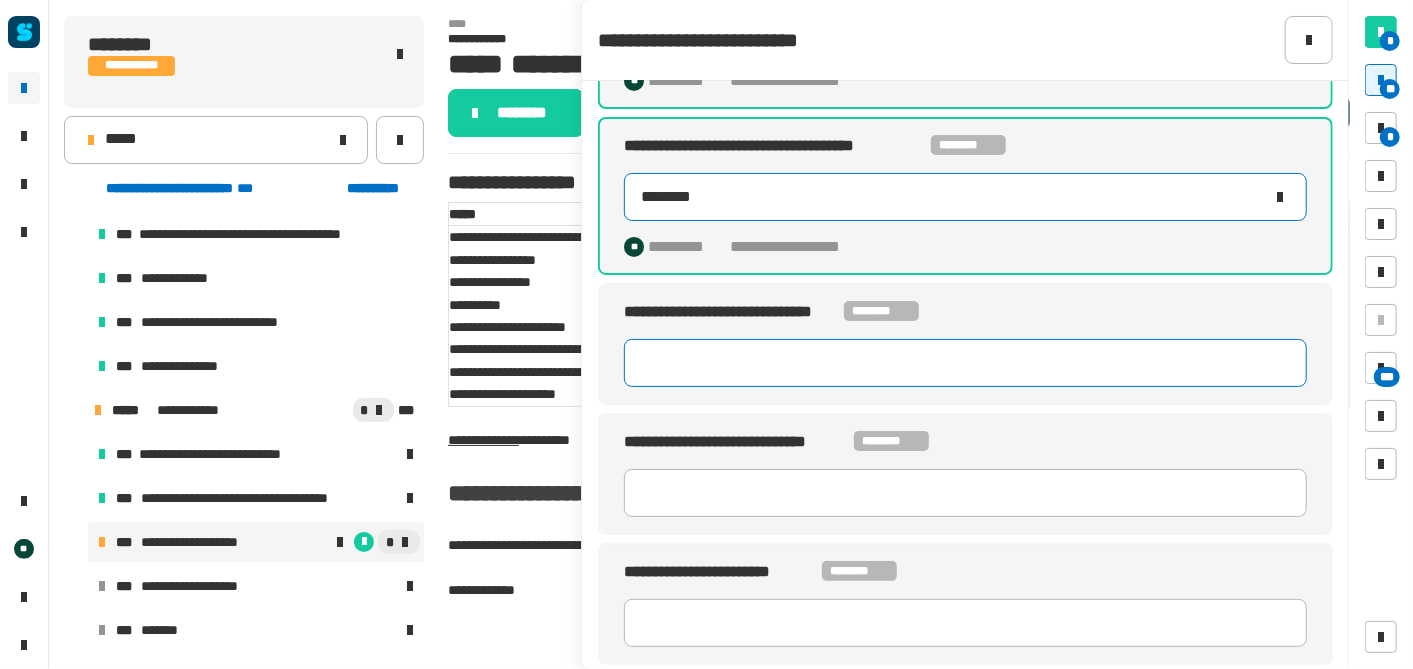 type on "********" 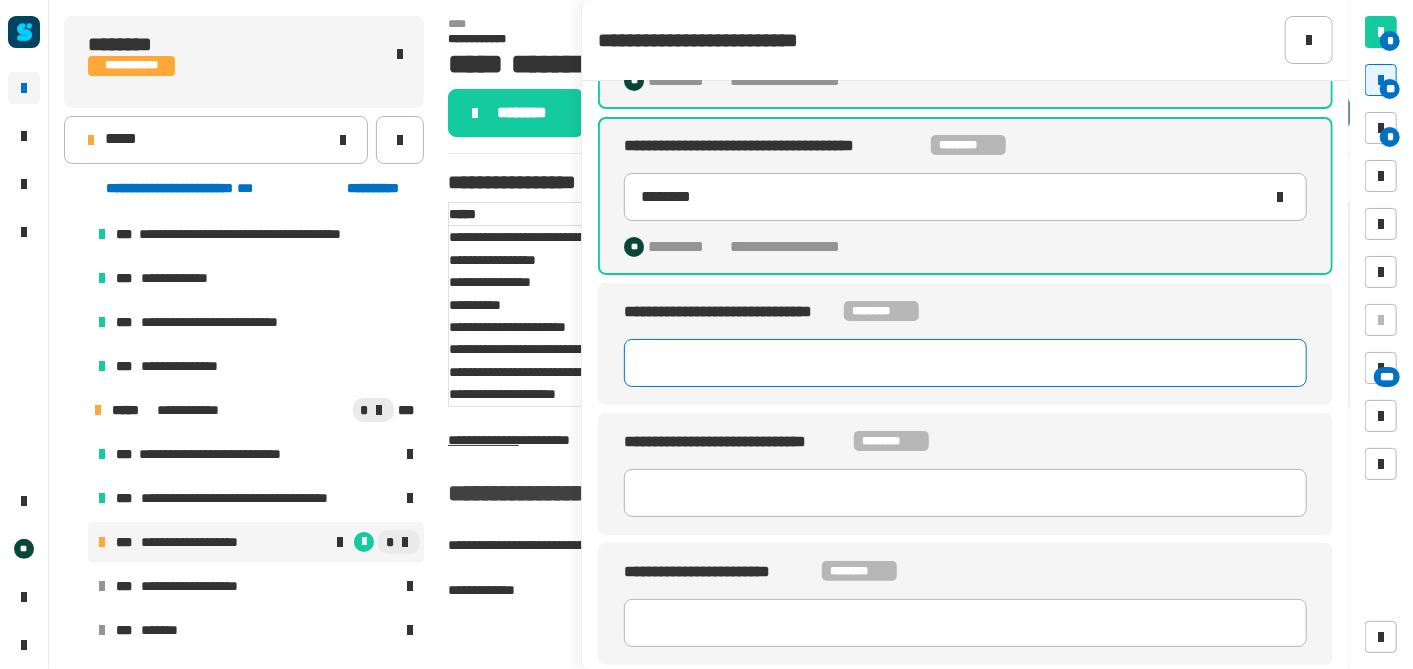 click 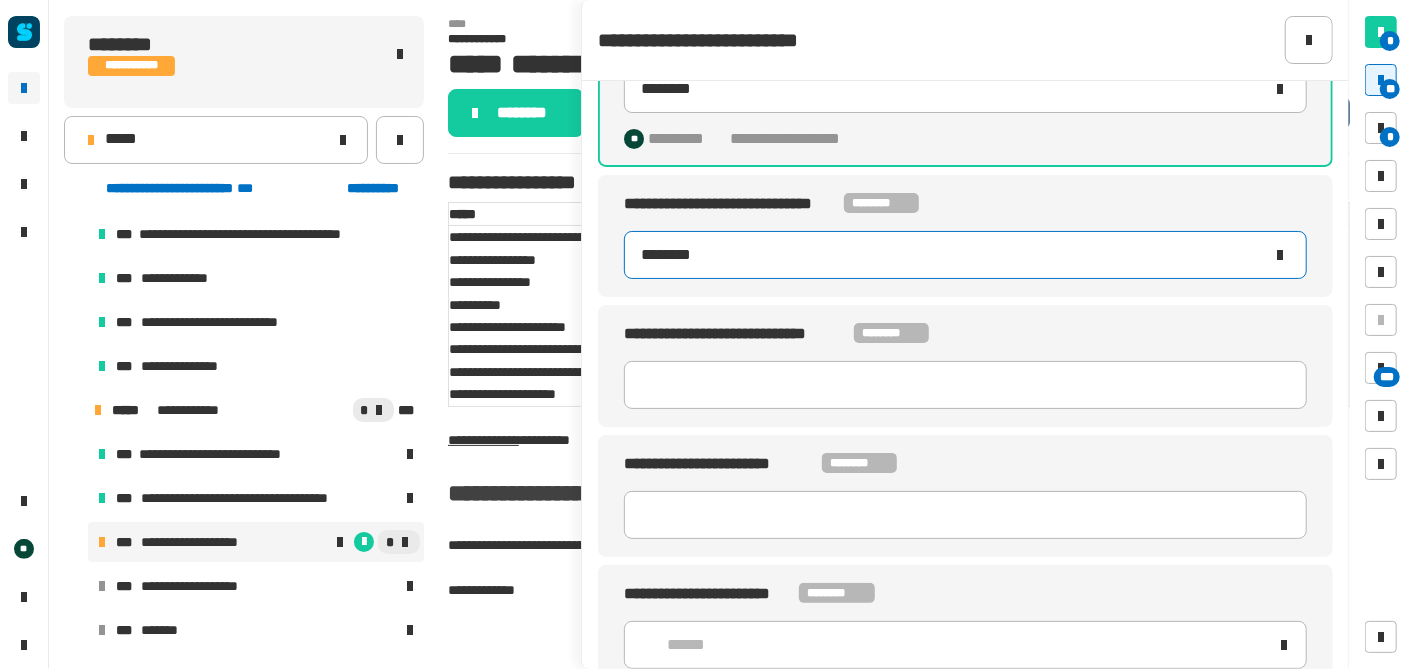 scroll, scrollTop: 257, scrollLeft: 0, axis: vertical 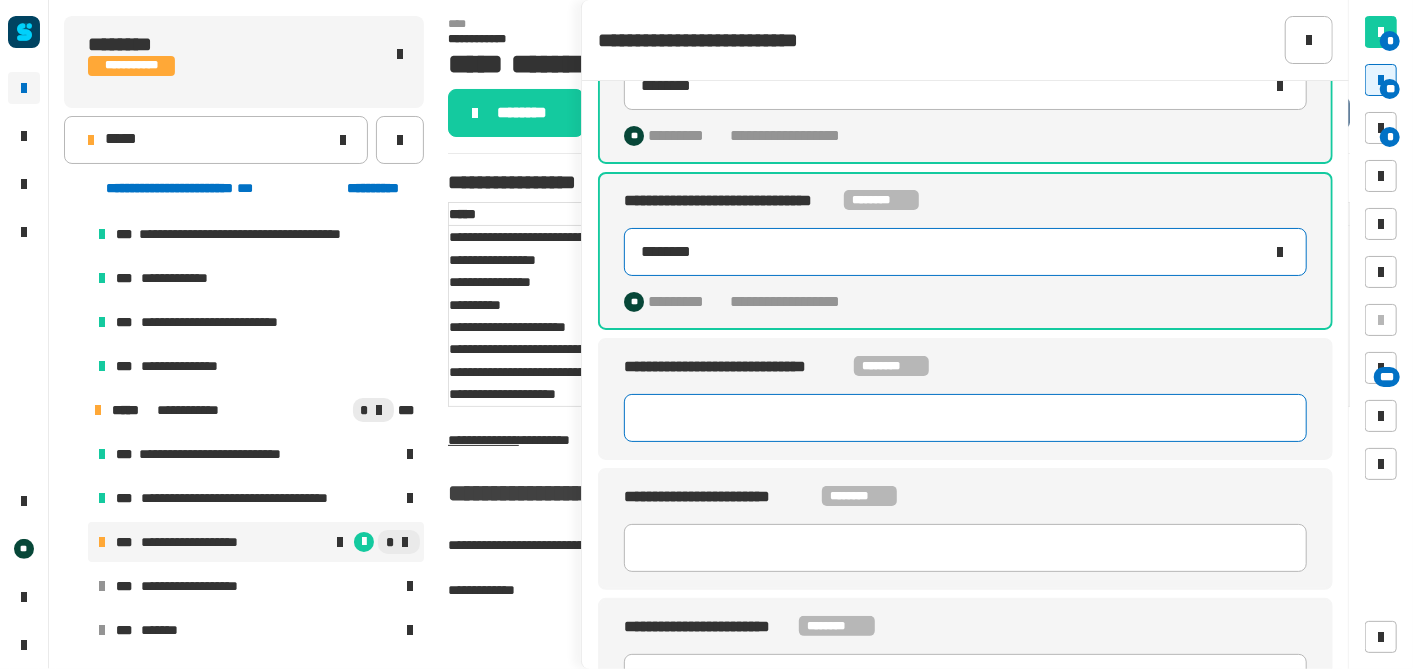 type on "********" 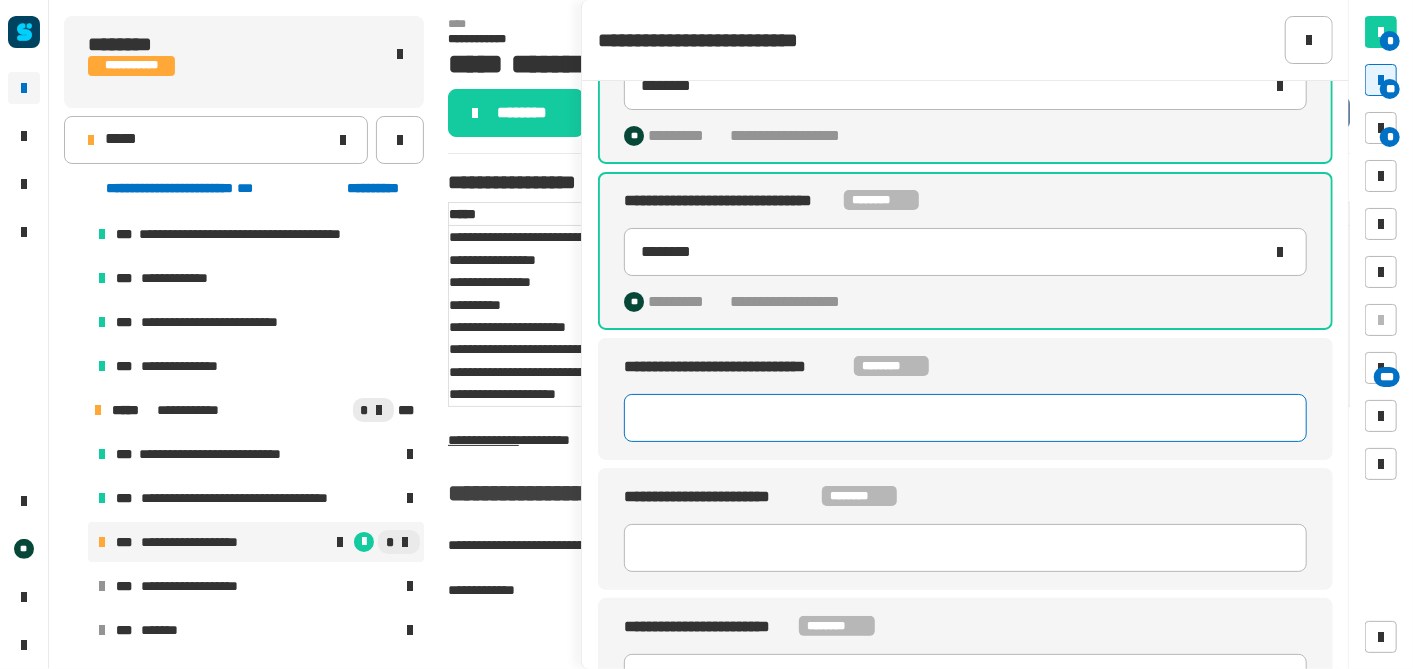 click 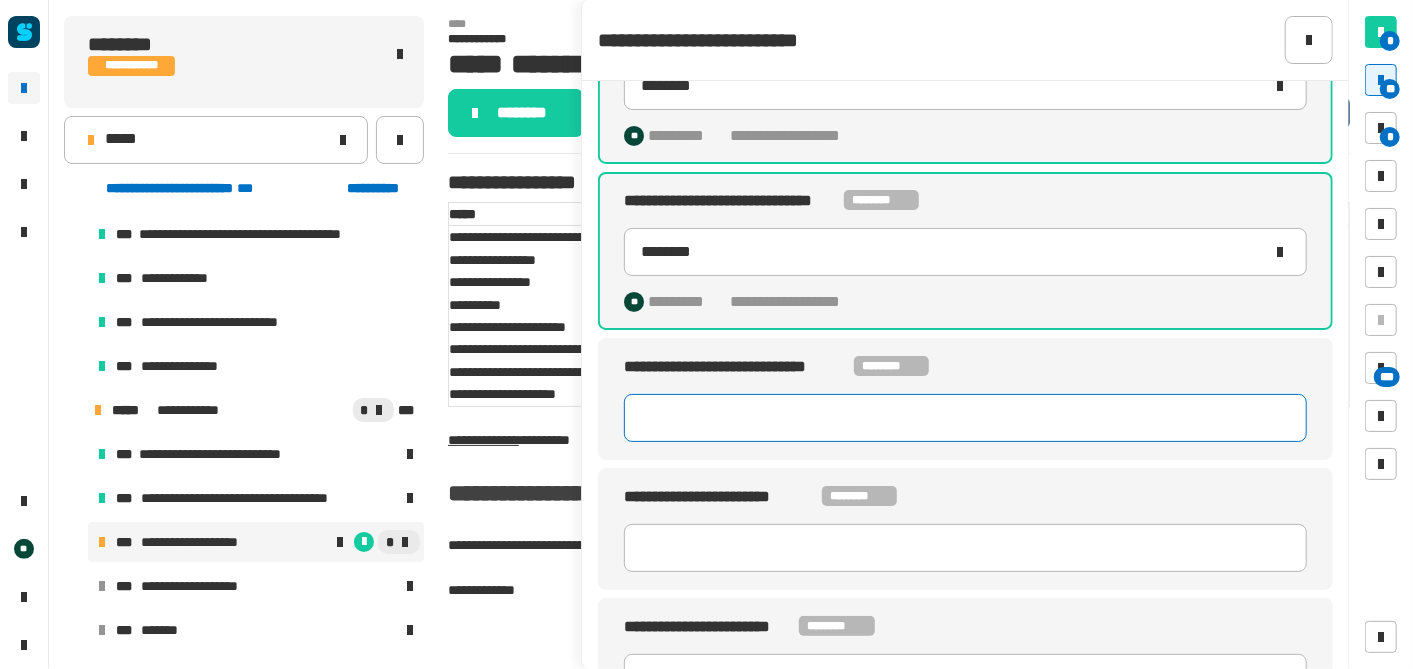 click 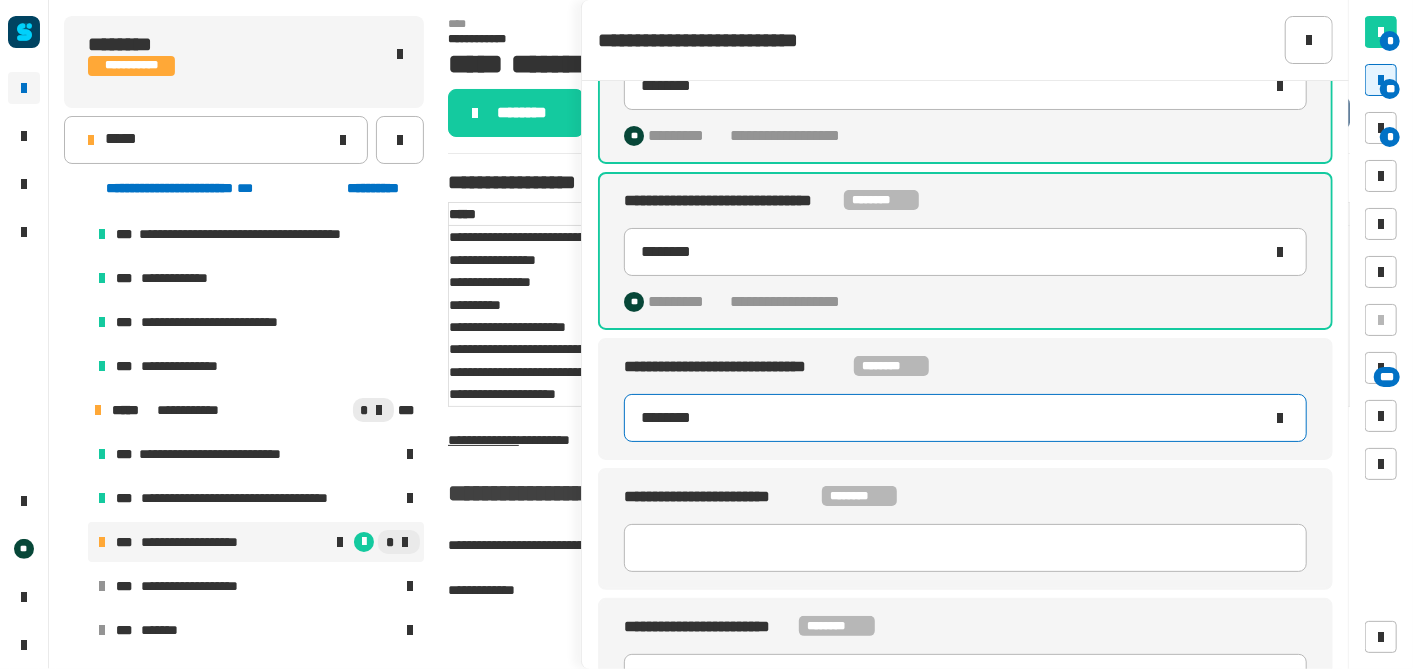 scroll, scrollTop: 399, scrollLeft: 0, axis: vertical 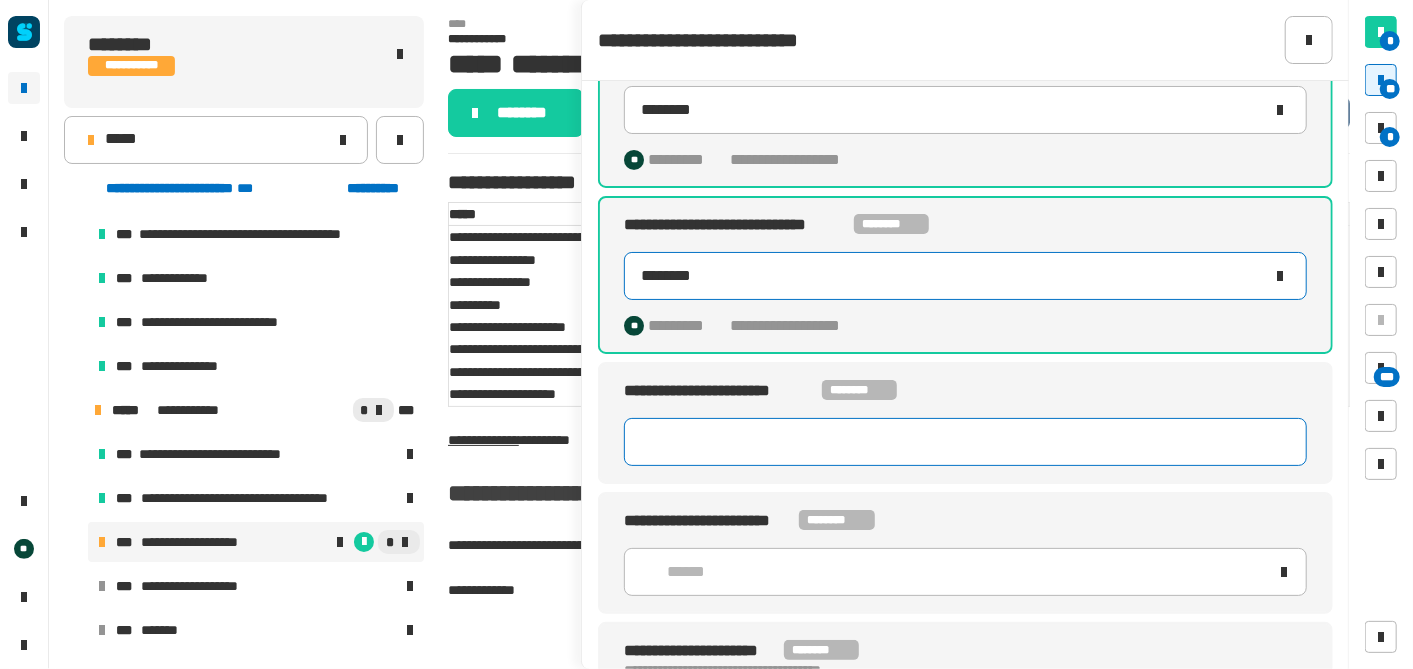type on "********" 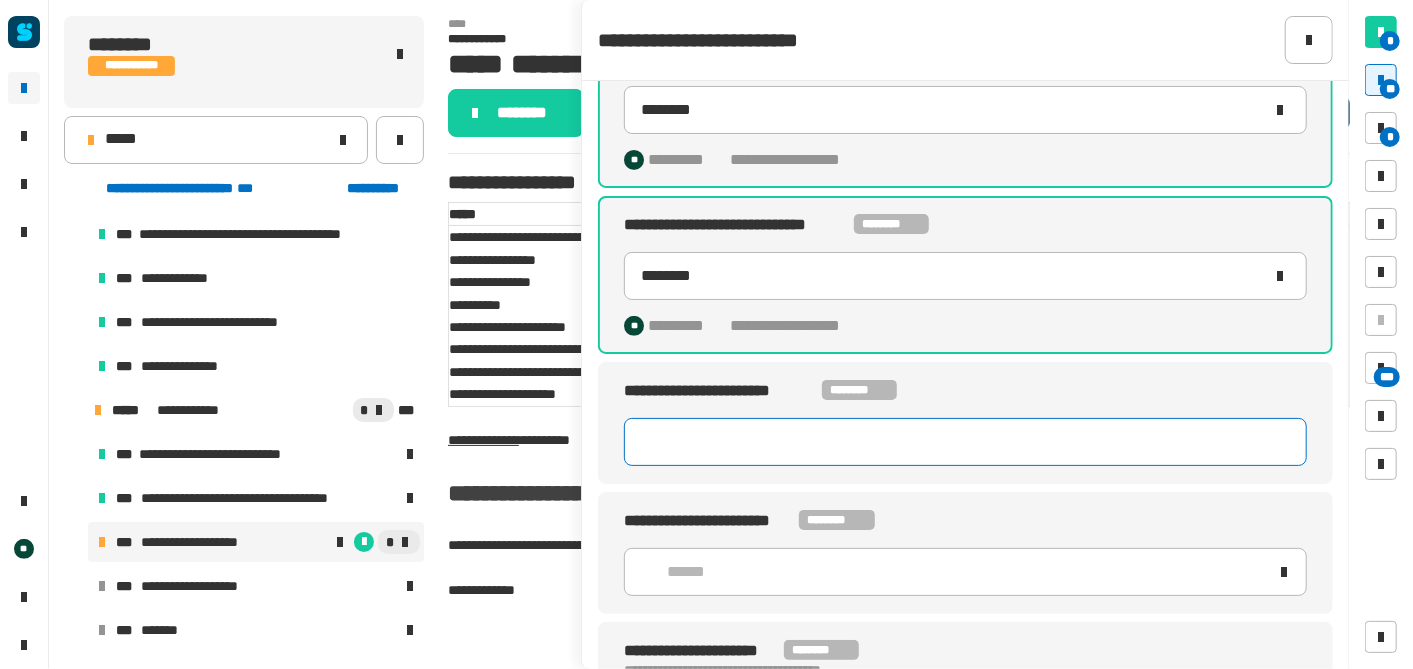 click 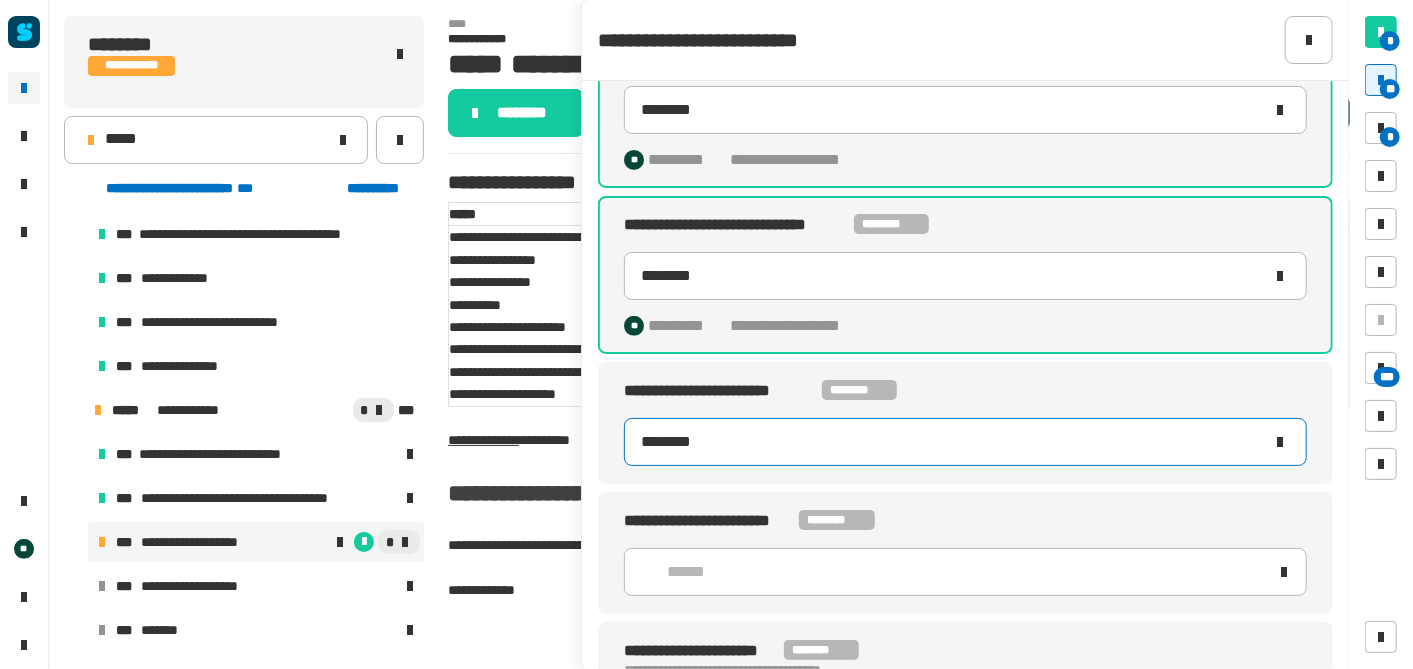 scroll, scrollTop: 545, scrollLeft: 0, axis: vertical 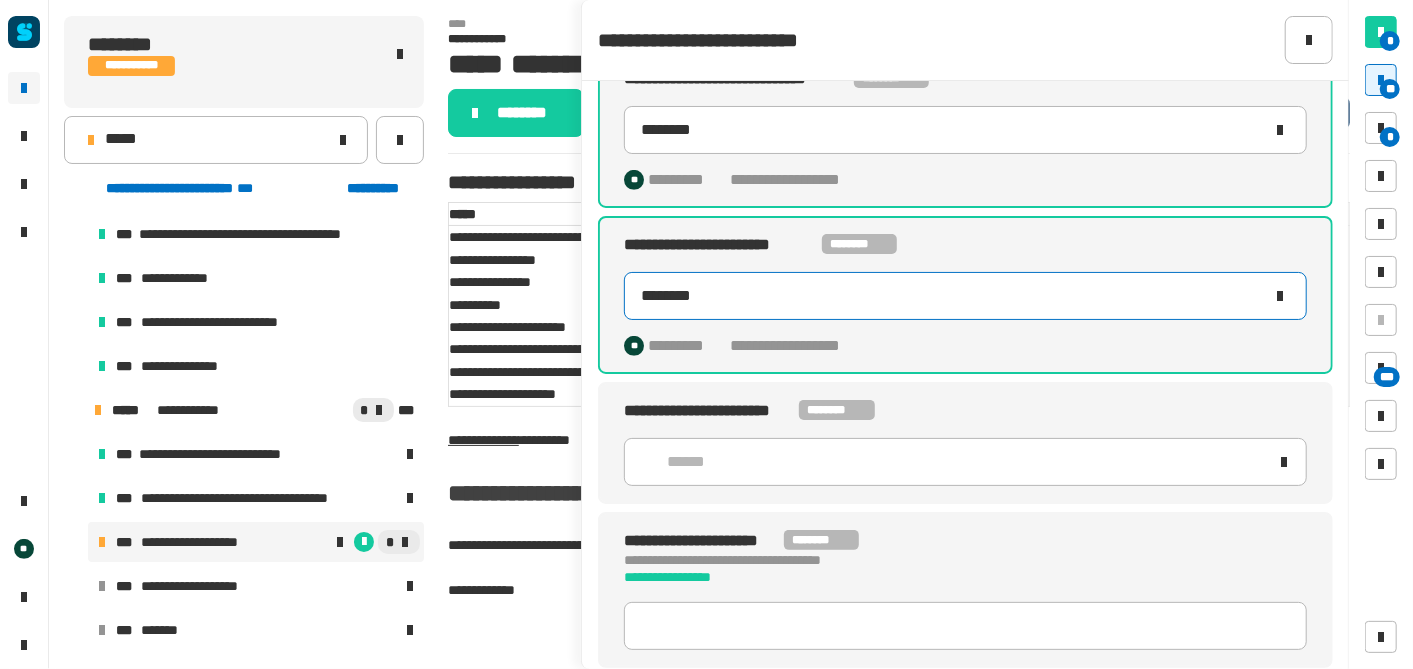 type on "********" 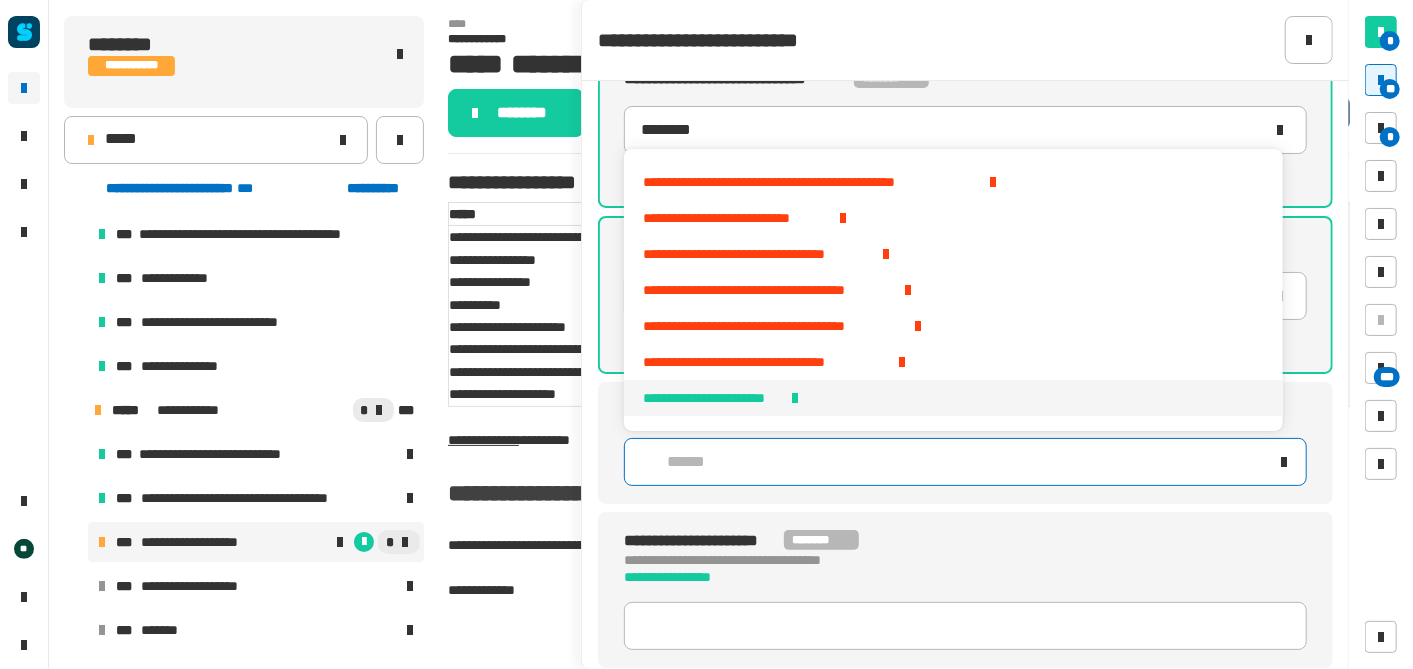 click at bounding box center [795, 398] 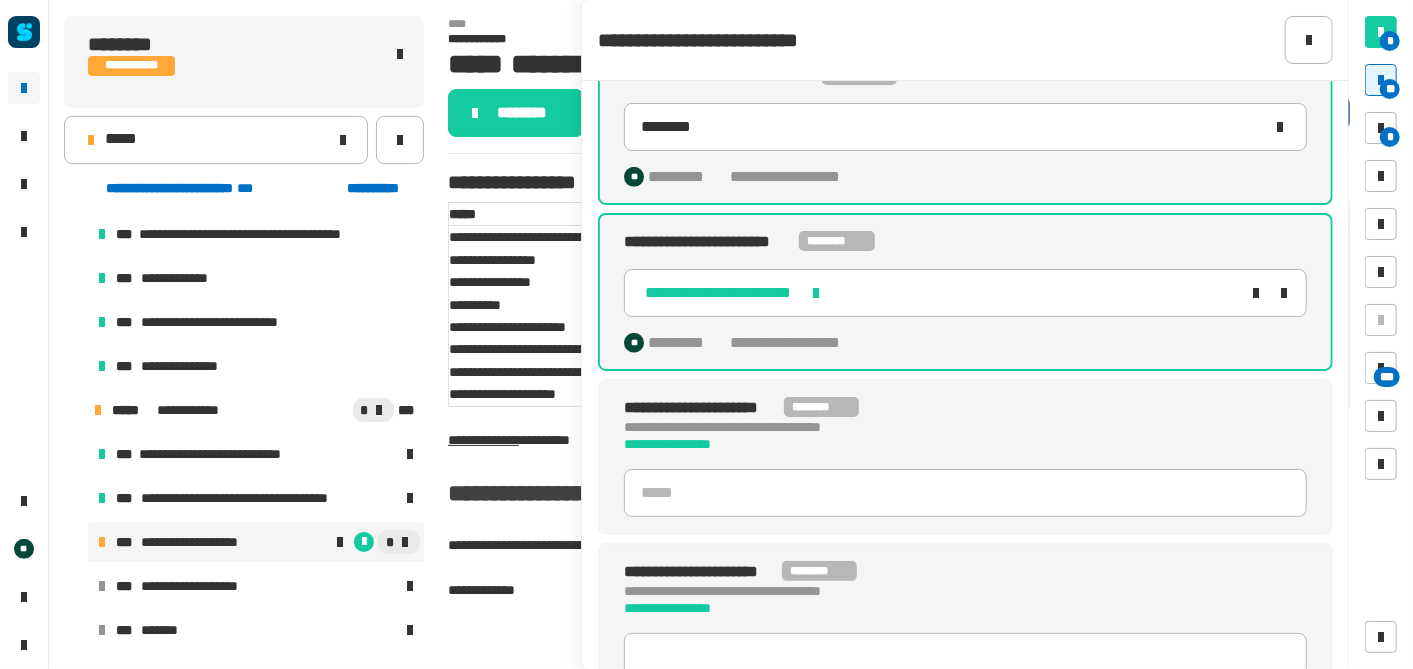 scroll, scrollTop: 717, scrollLeft: 0, axis: vertical 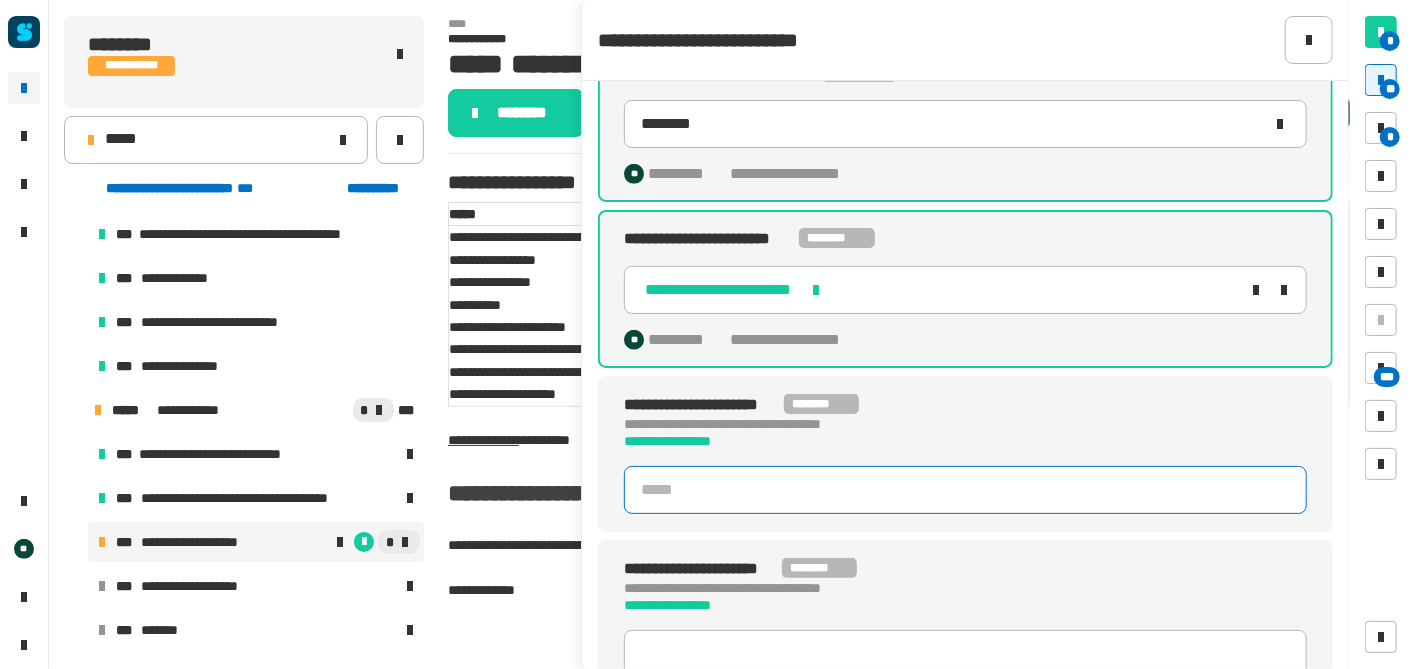 click 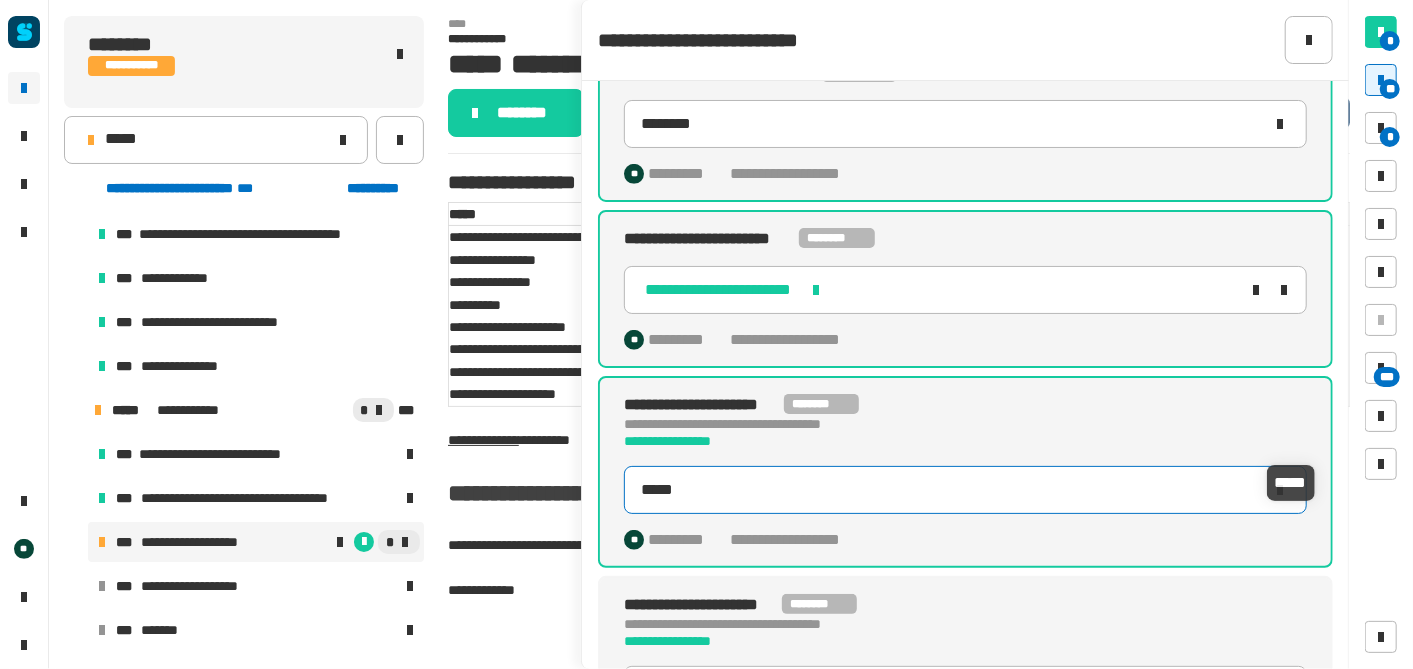 type on "*****" 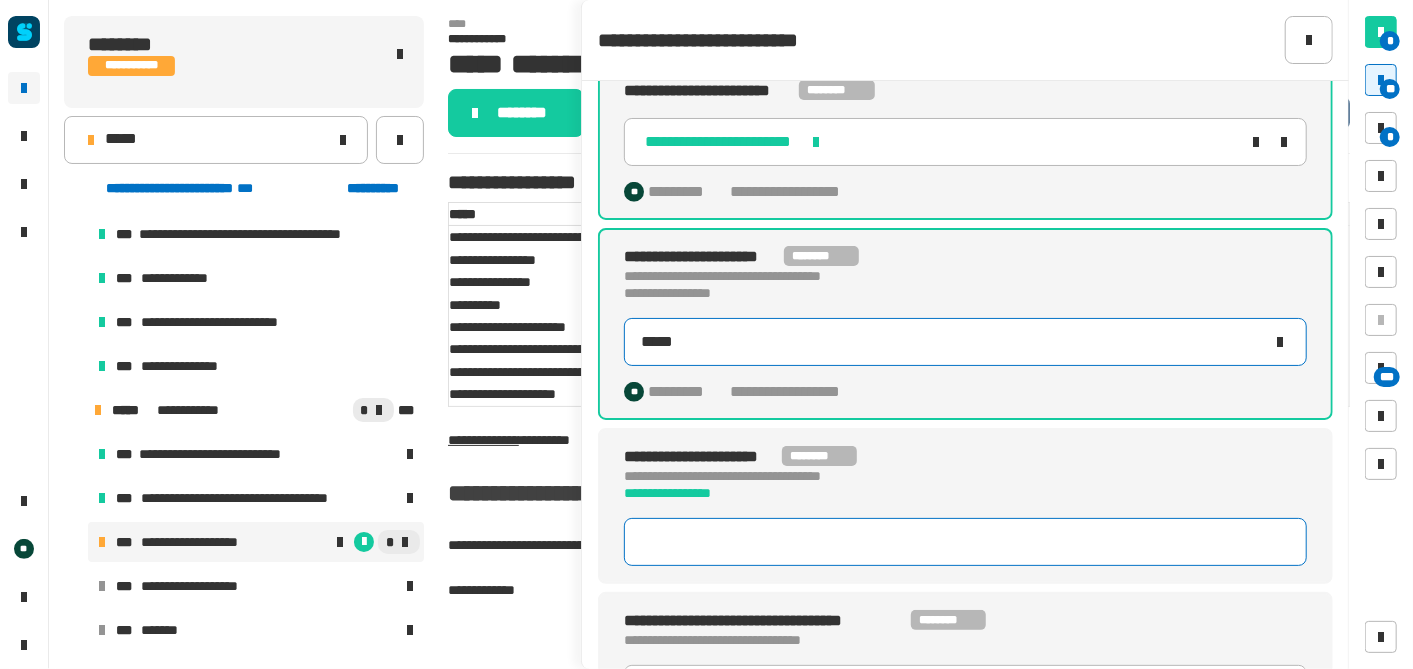scroll, scrollTop: 866, scrollLeft: 0, axis: vertical 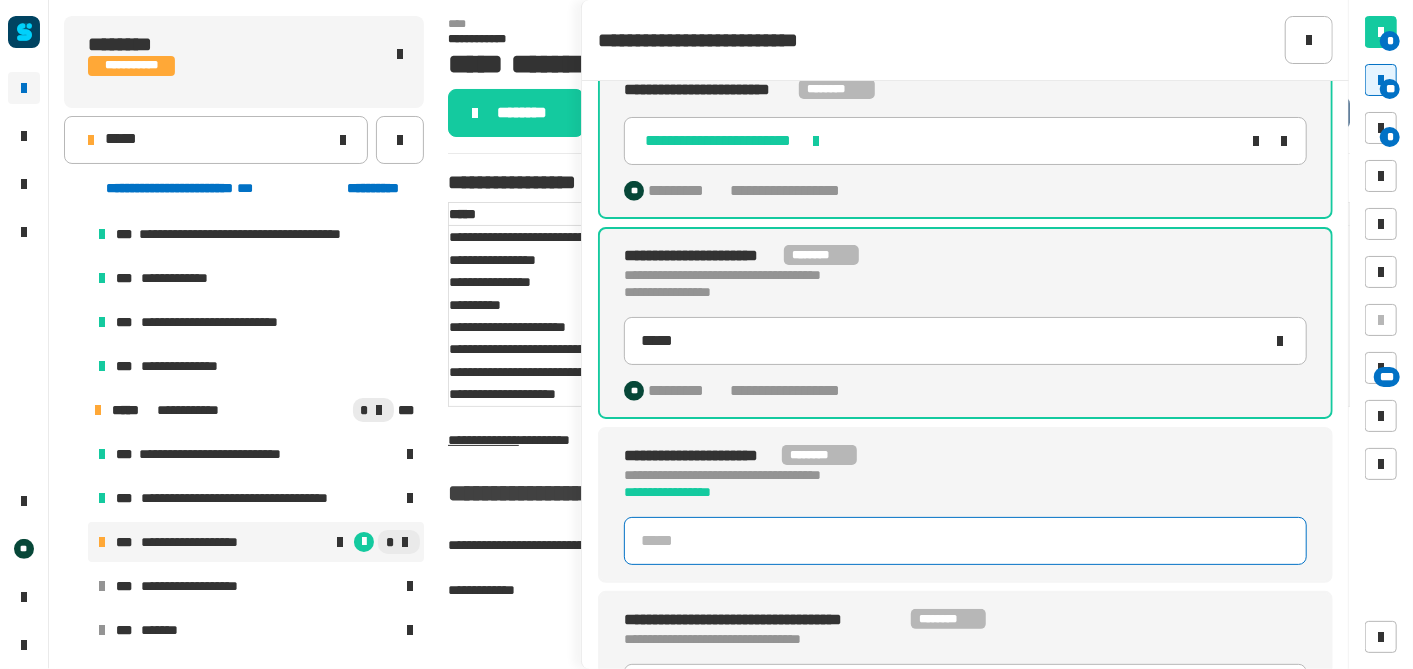 click 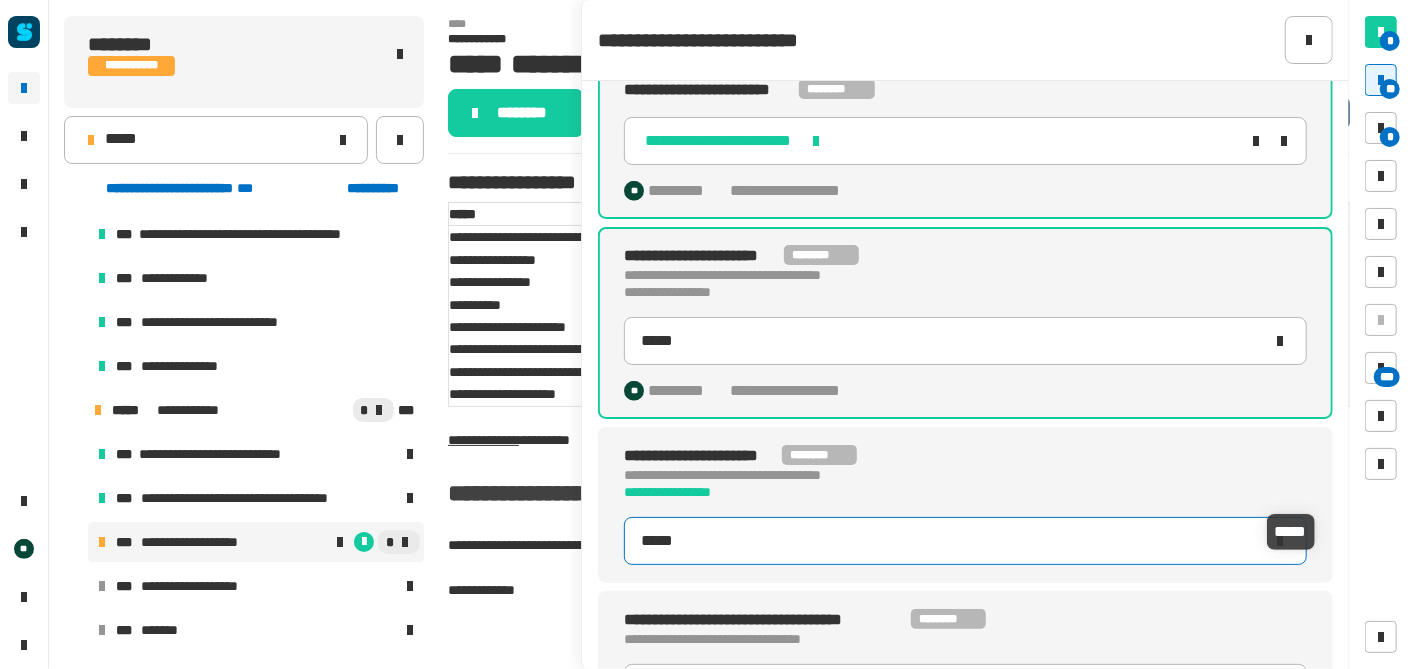 type on "*****" 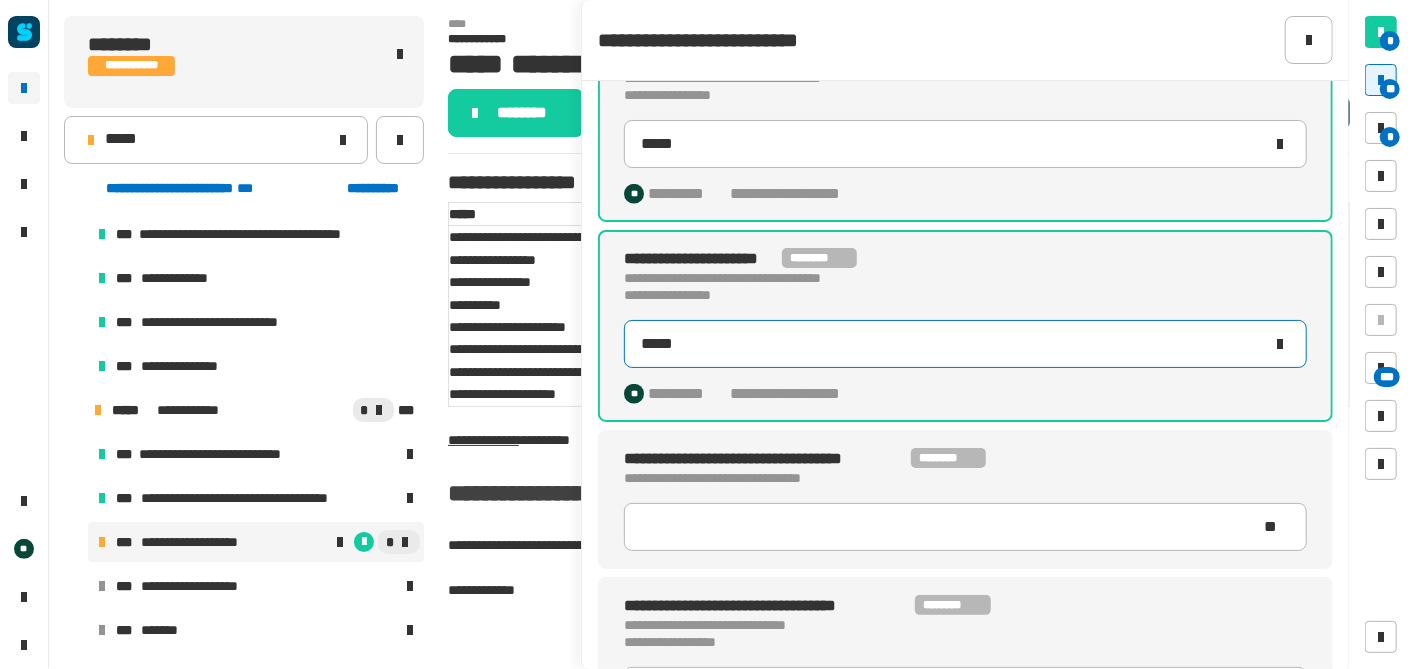 scroll, scrollTop: 1071, scrollLeft: 0, axis: vertical 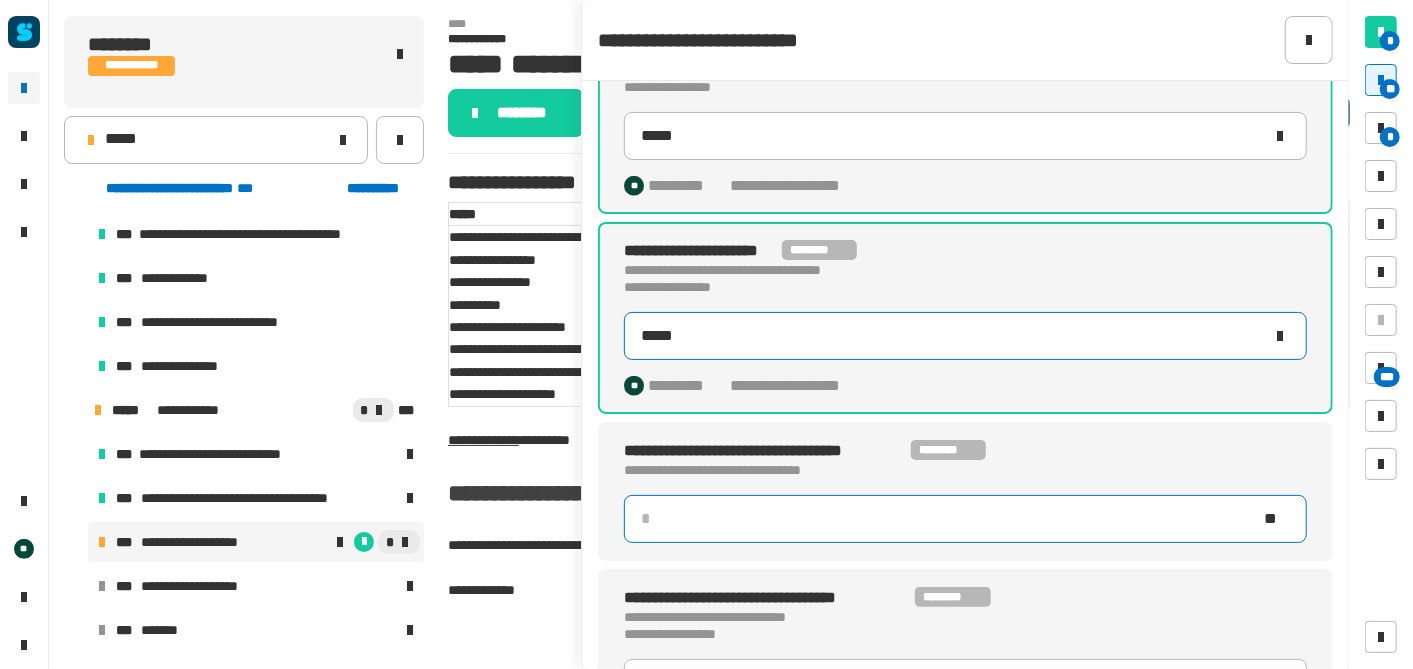 click 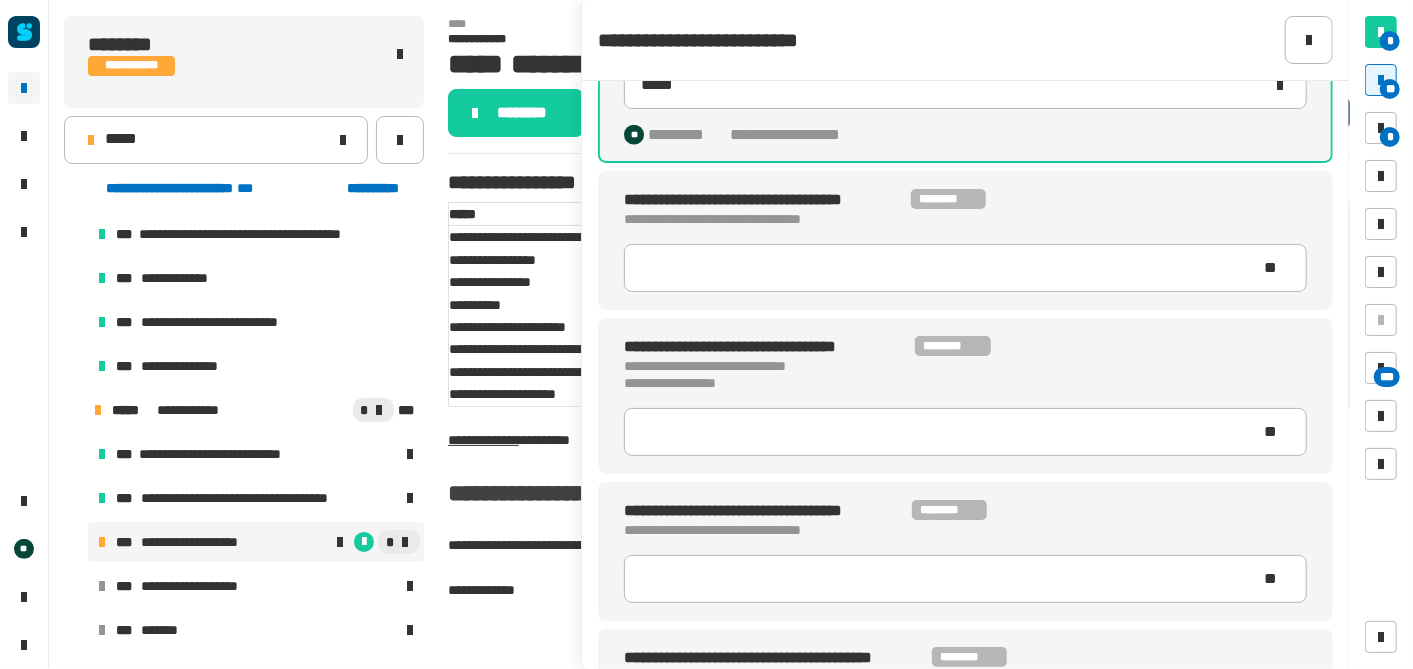 scroll, scrollTop: 1537, scrollLeft: 0, axis: vertical 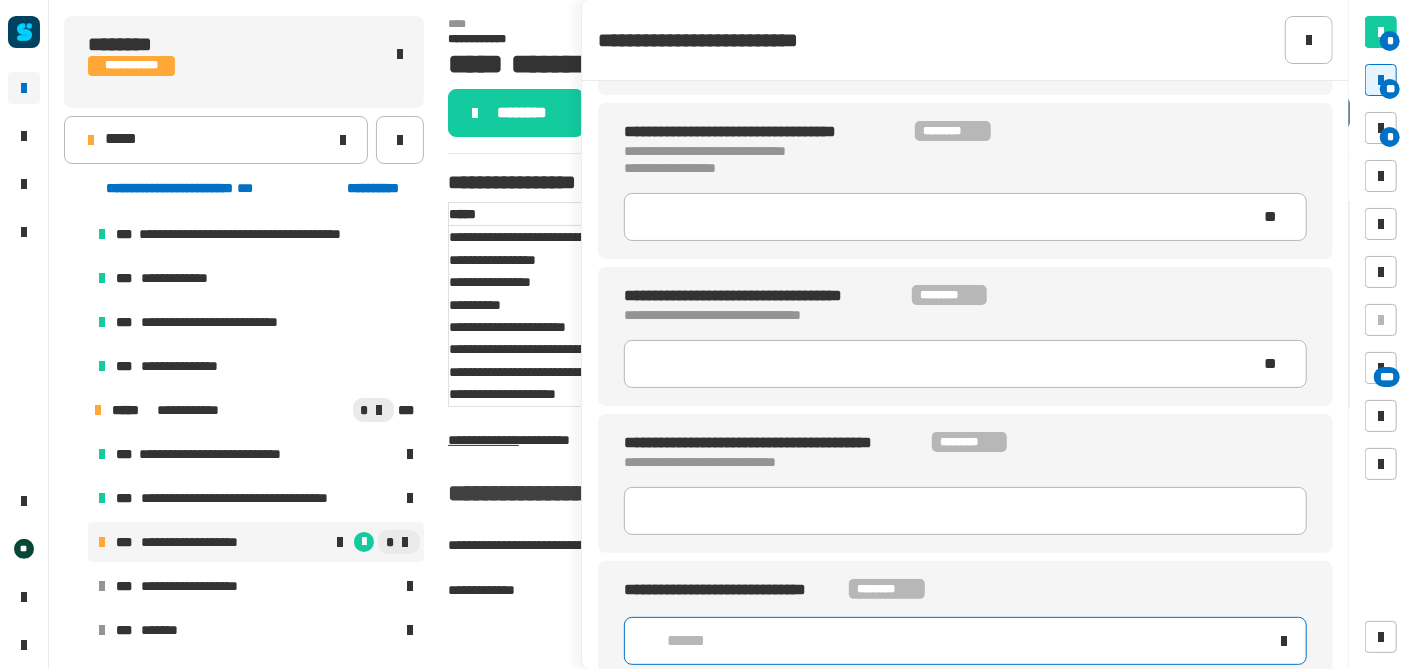 click on "******" 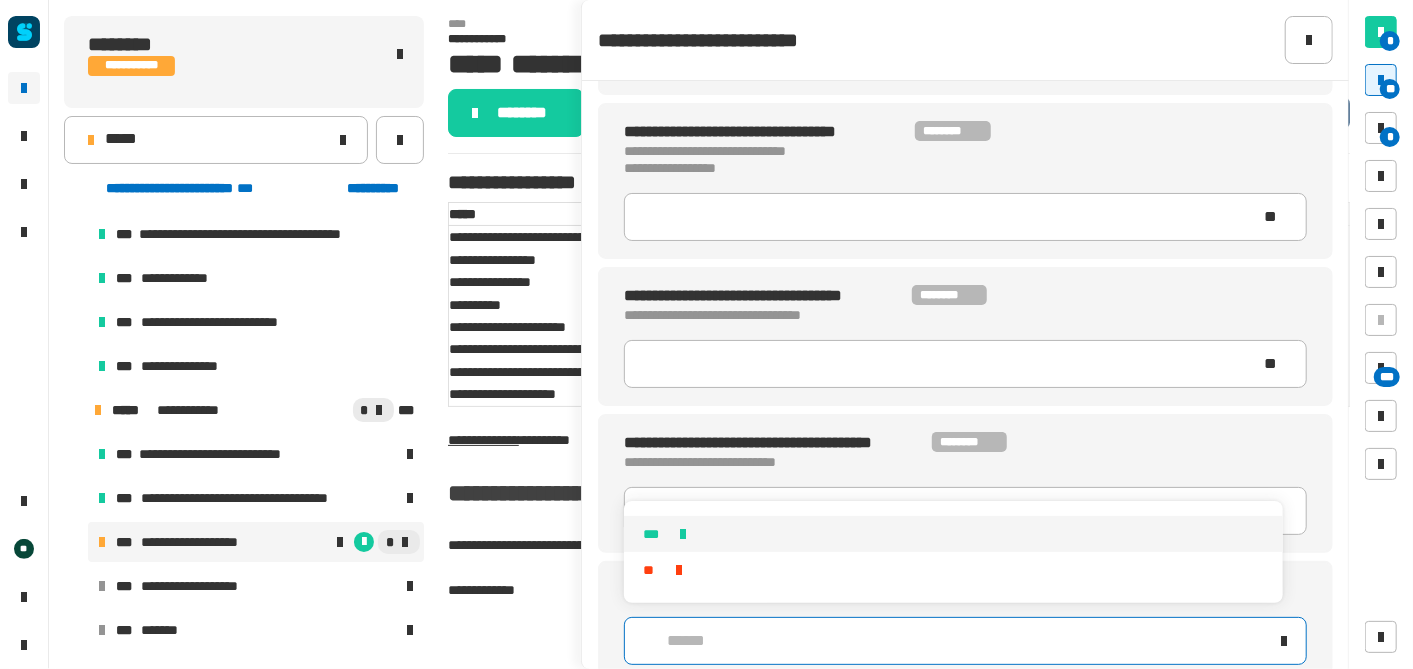 click at bounding box center [683, 534] 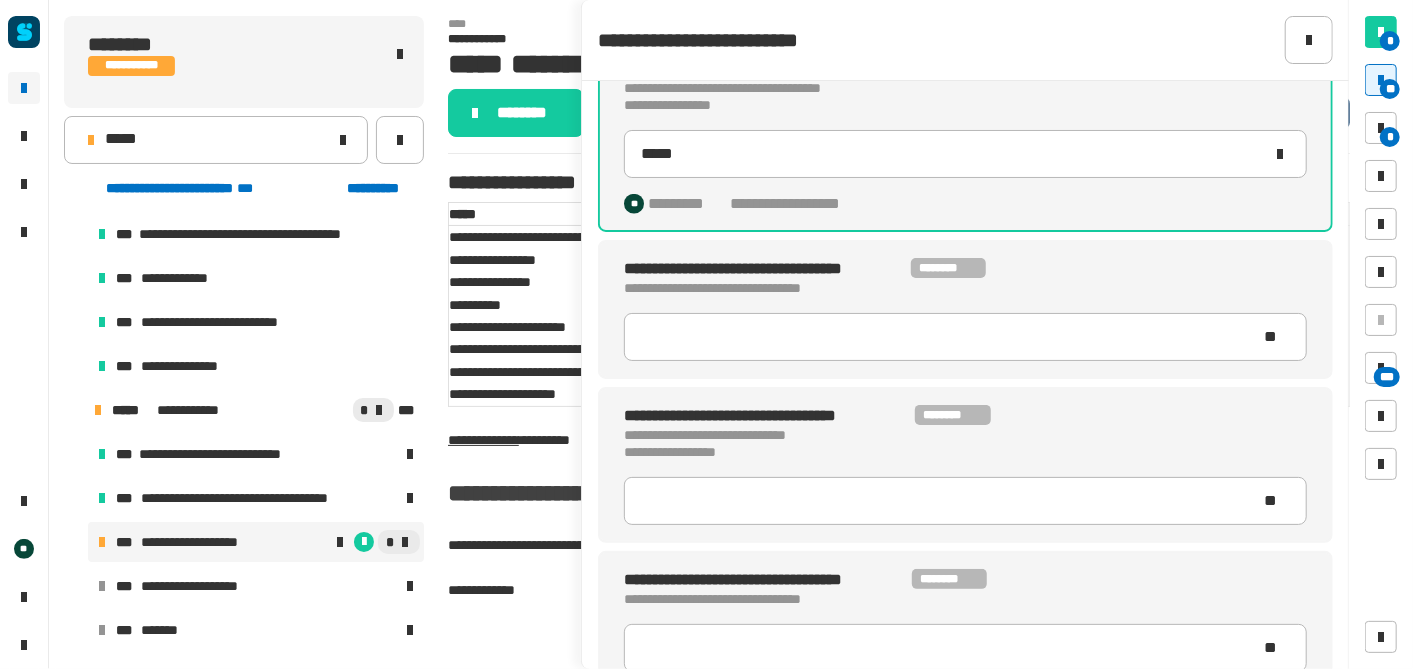 scroll, scrollTop: 1237, scrollLeft: 0, axis: vertical 